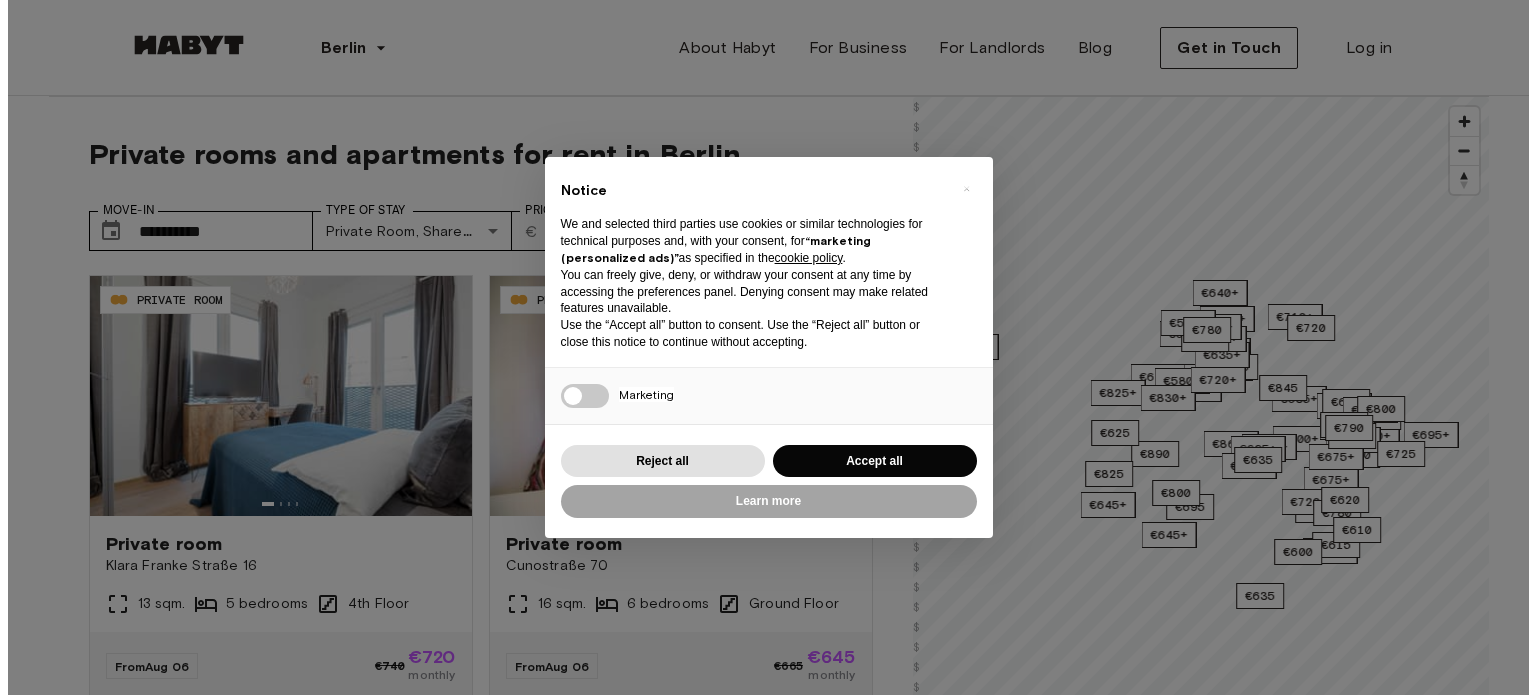 scroll, scrollTop: 0, scrollLeft: 0, axis: both 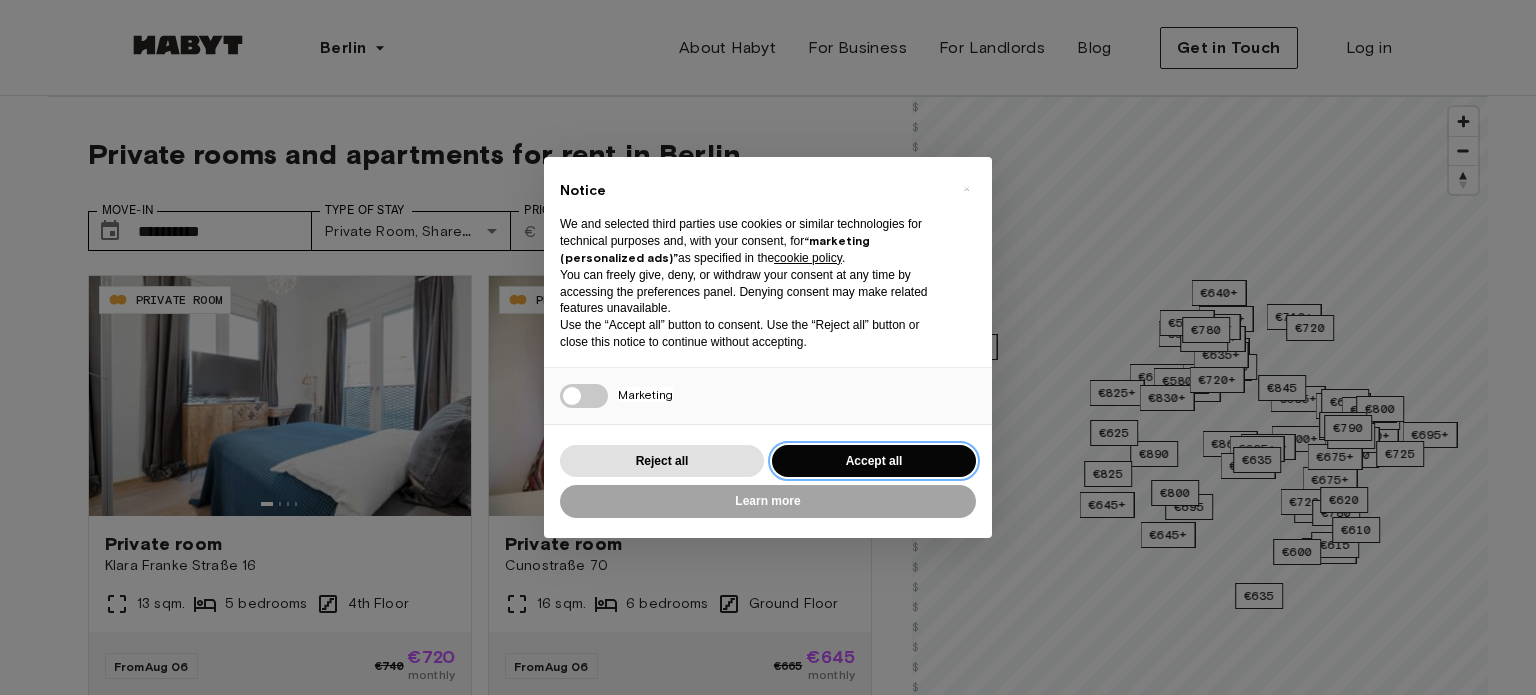 click on "Accept all" at bounding box center (874, 461) 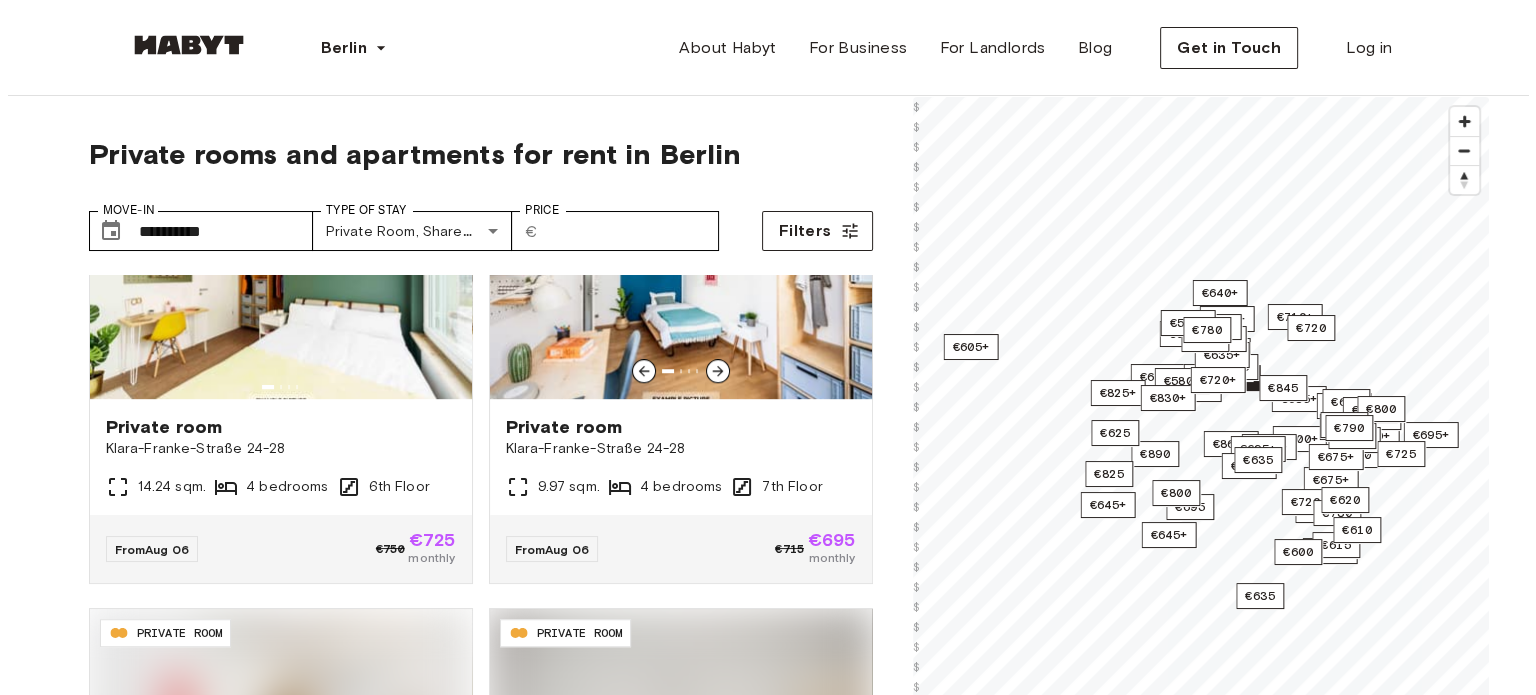 scroll, scrollTop: 1500, scrollLeft: 0, axis: vertical 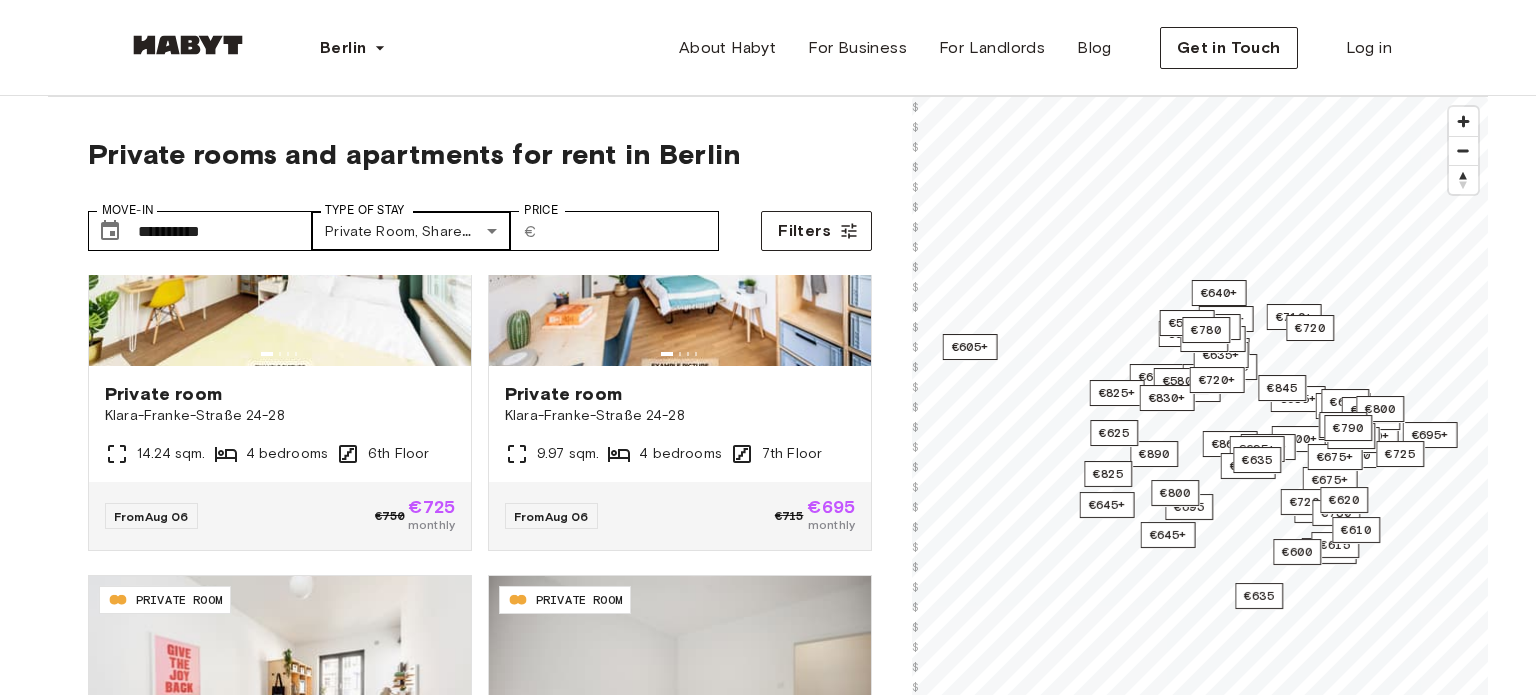 click on "**********" at bounding box center [768, 2355] 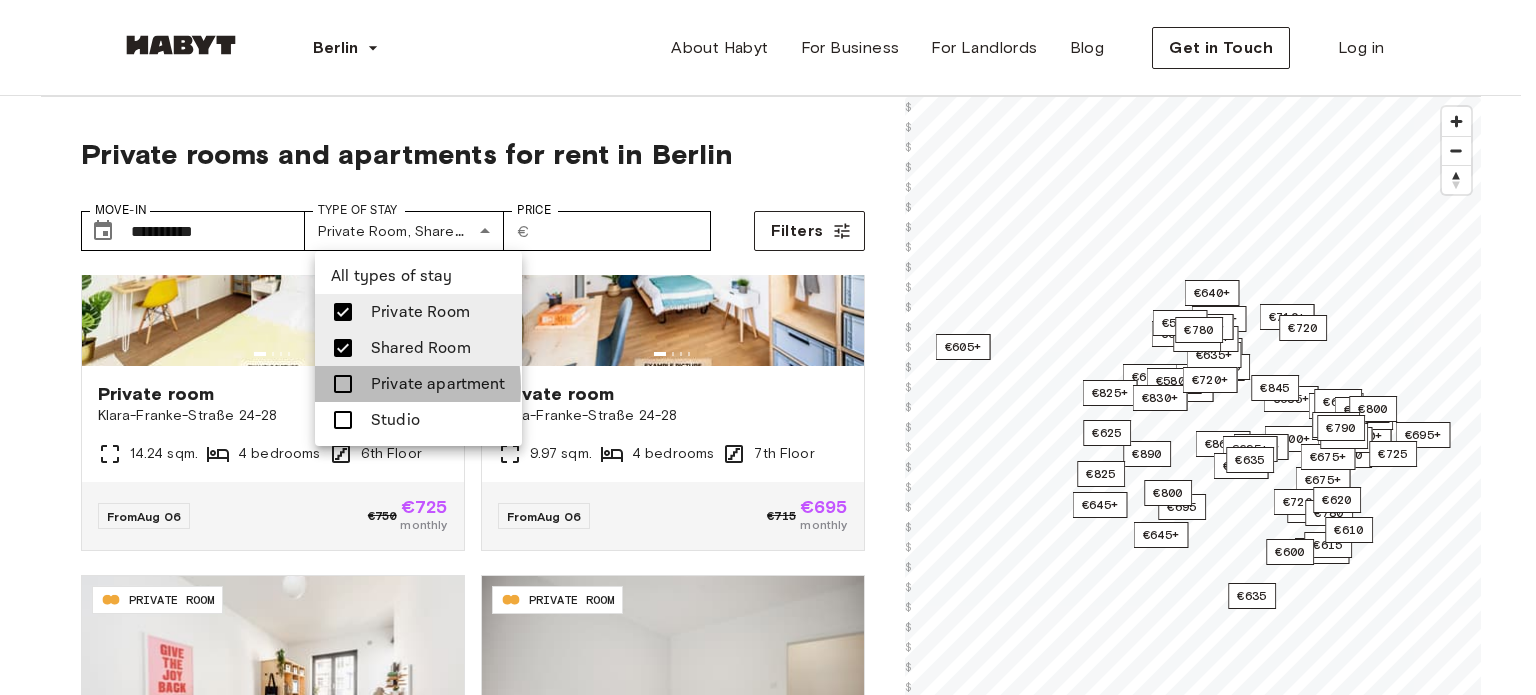 click at bounding box center [343, 384] 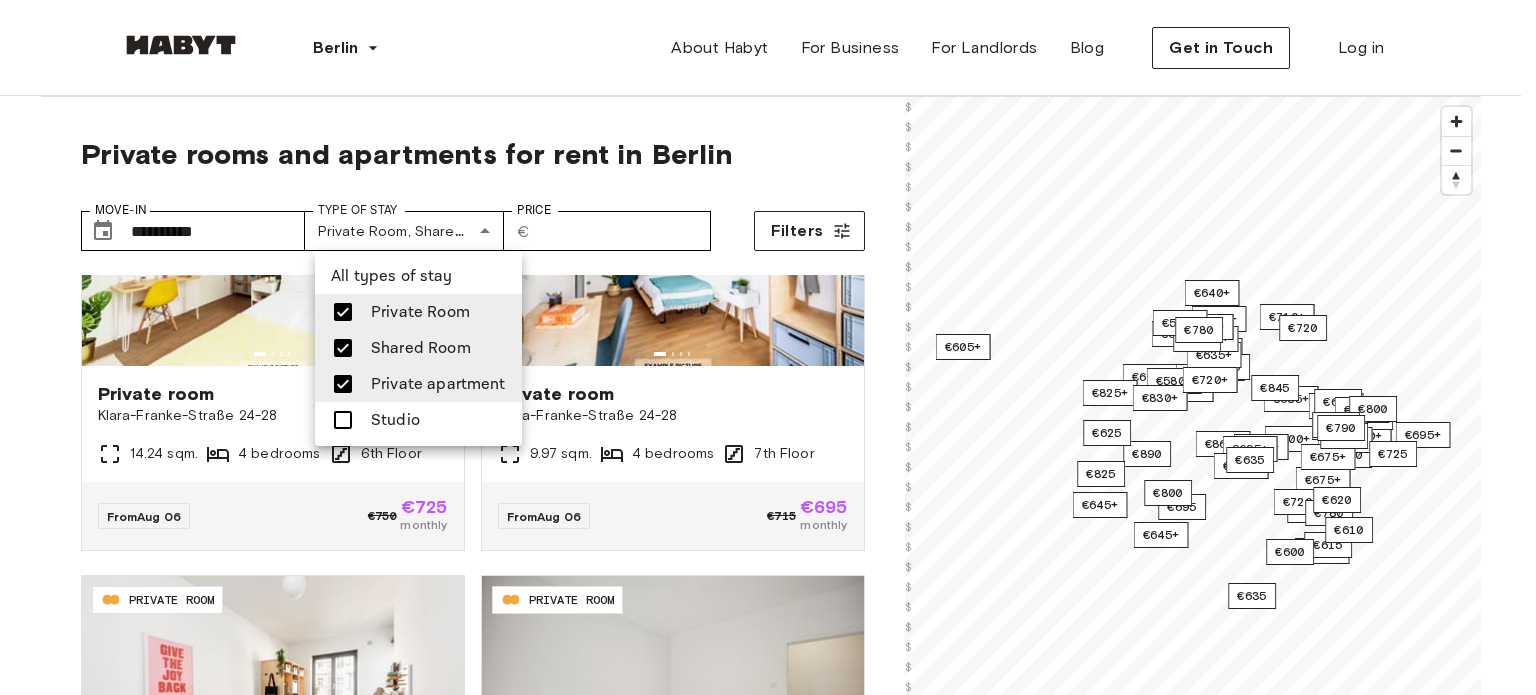 click at bounding box center (343, 348) 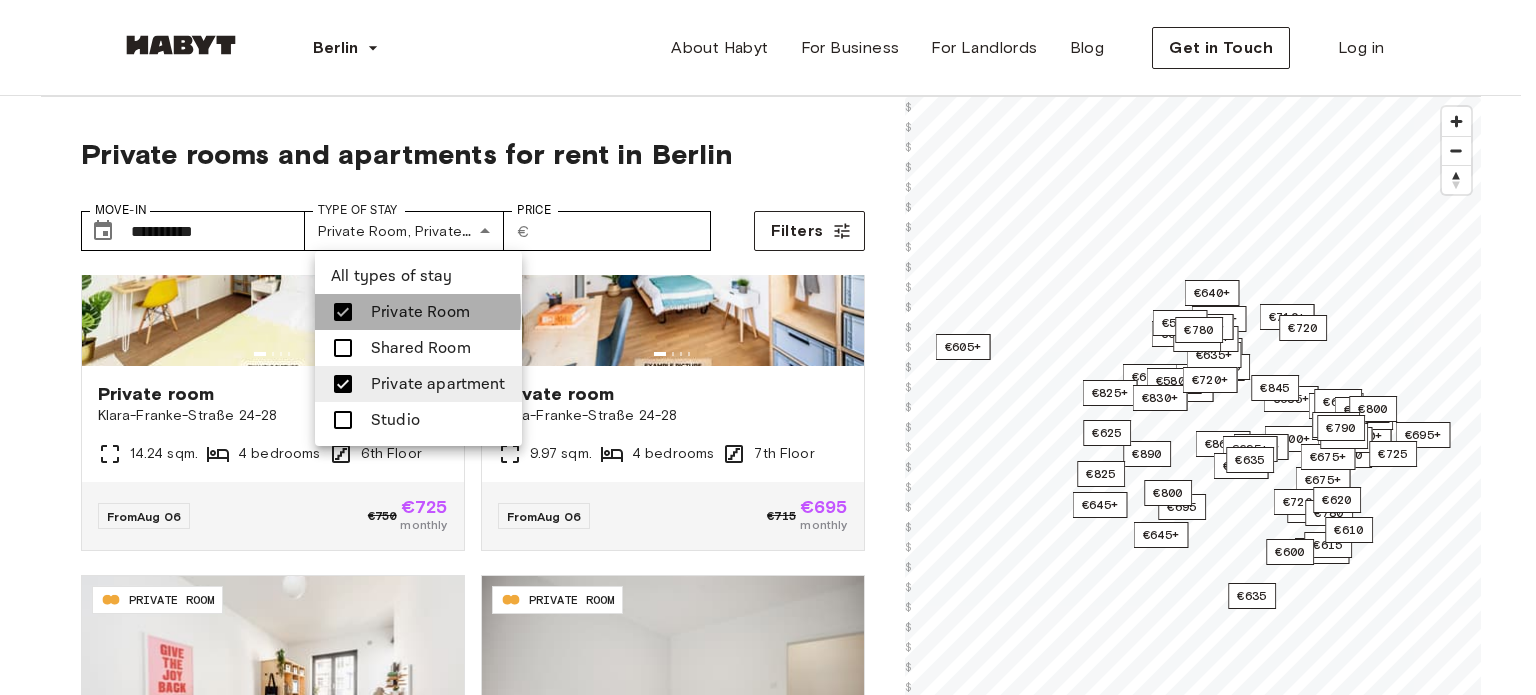 click at bounding box center [343, 312] 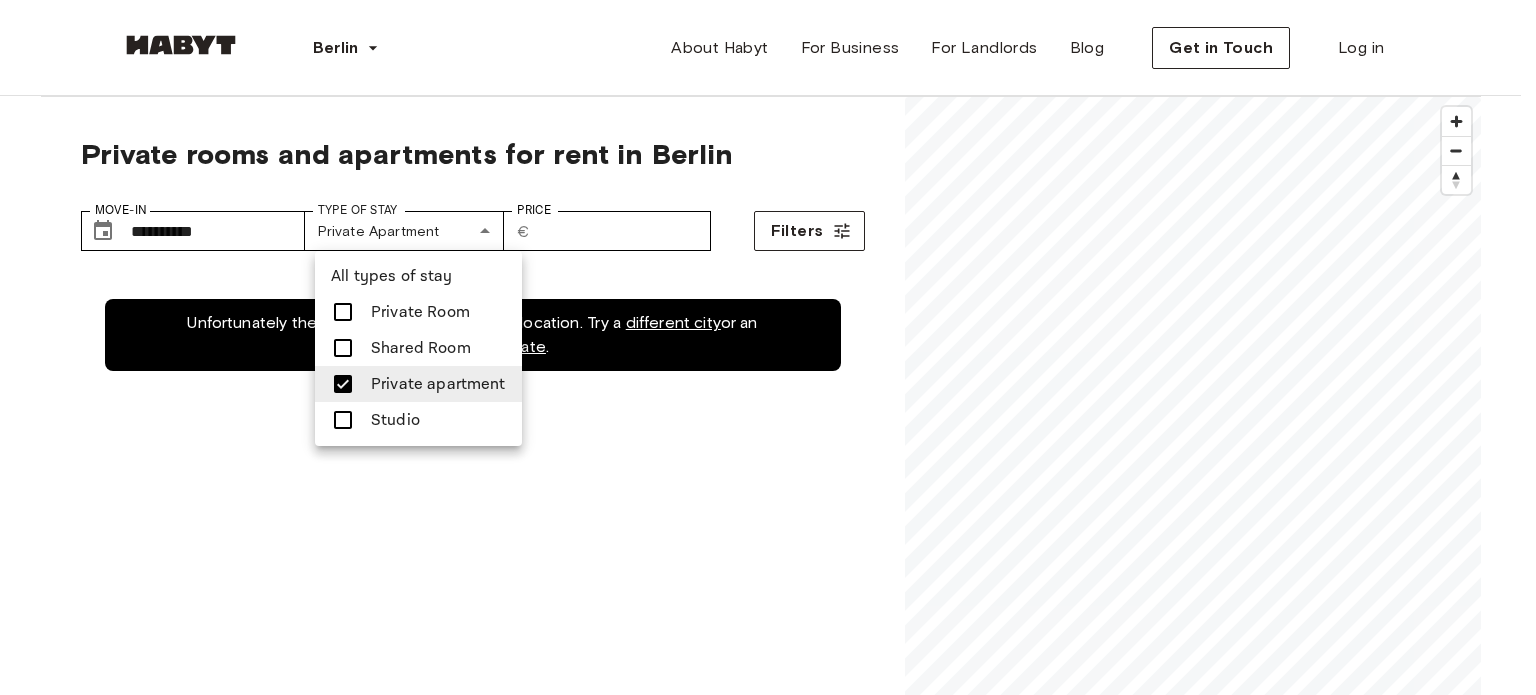 scroll, scrollTop: 0, scrollLeft: 0, axis: both 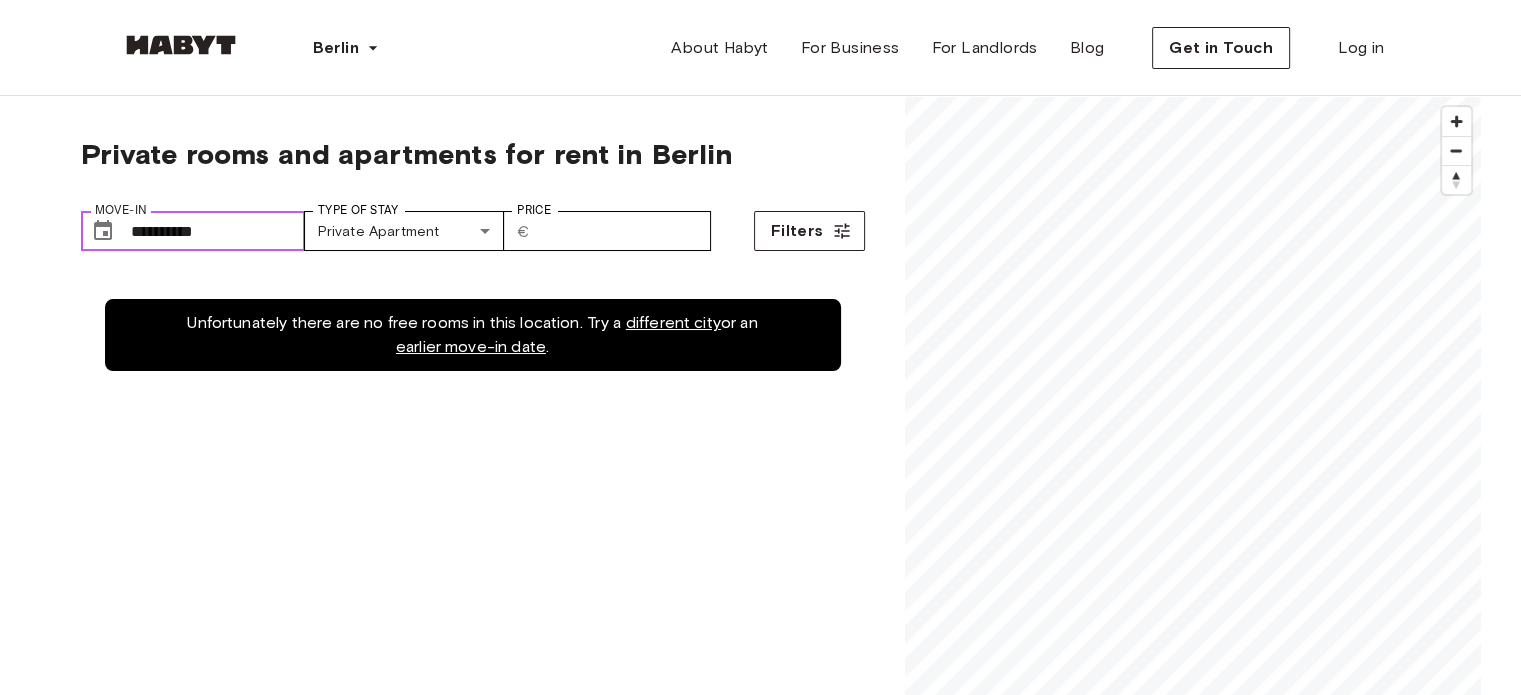 click on "**********" at bounding box center [218, 231] 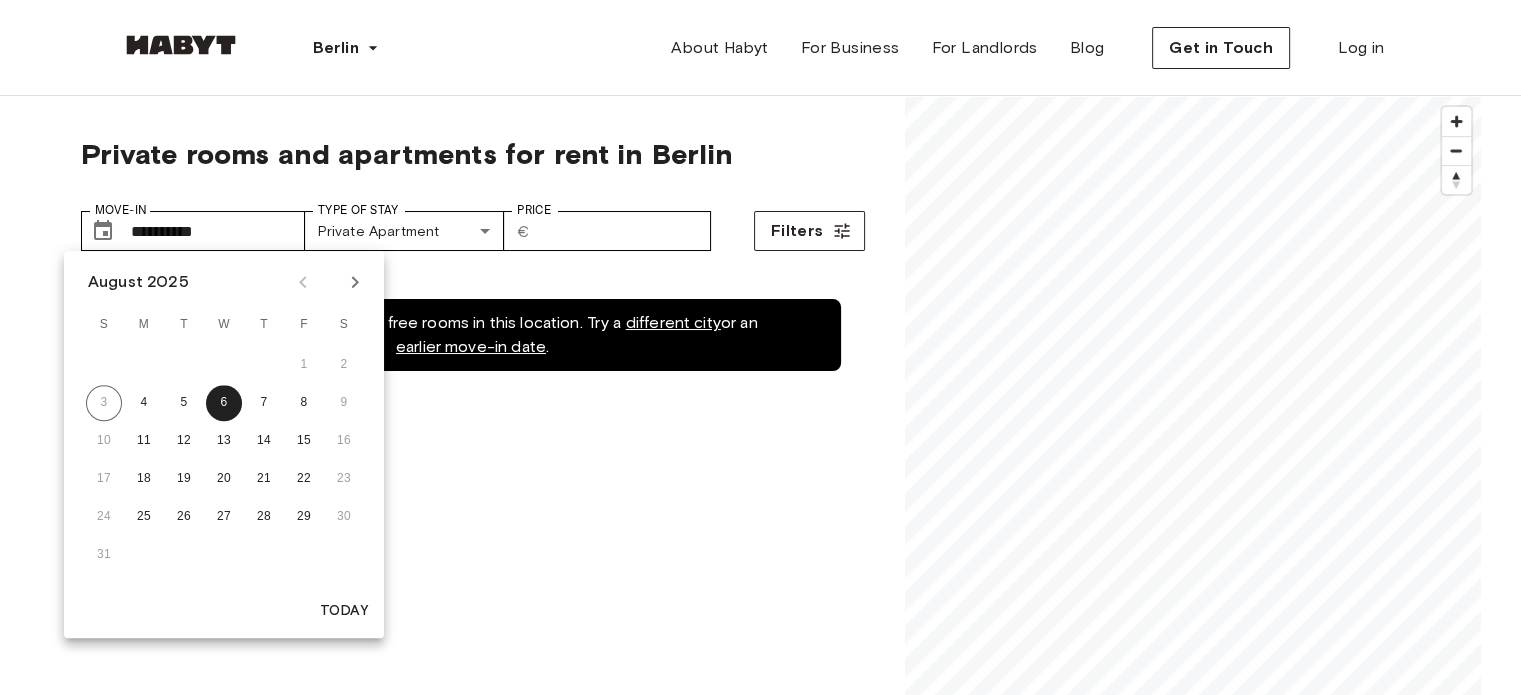 click 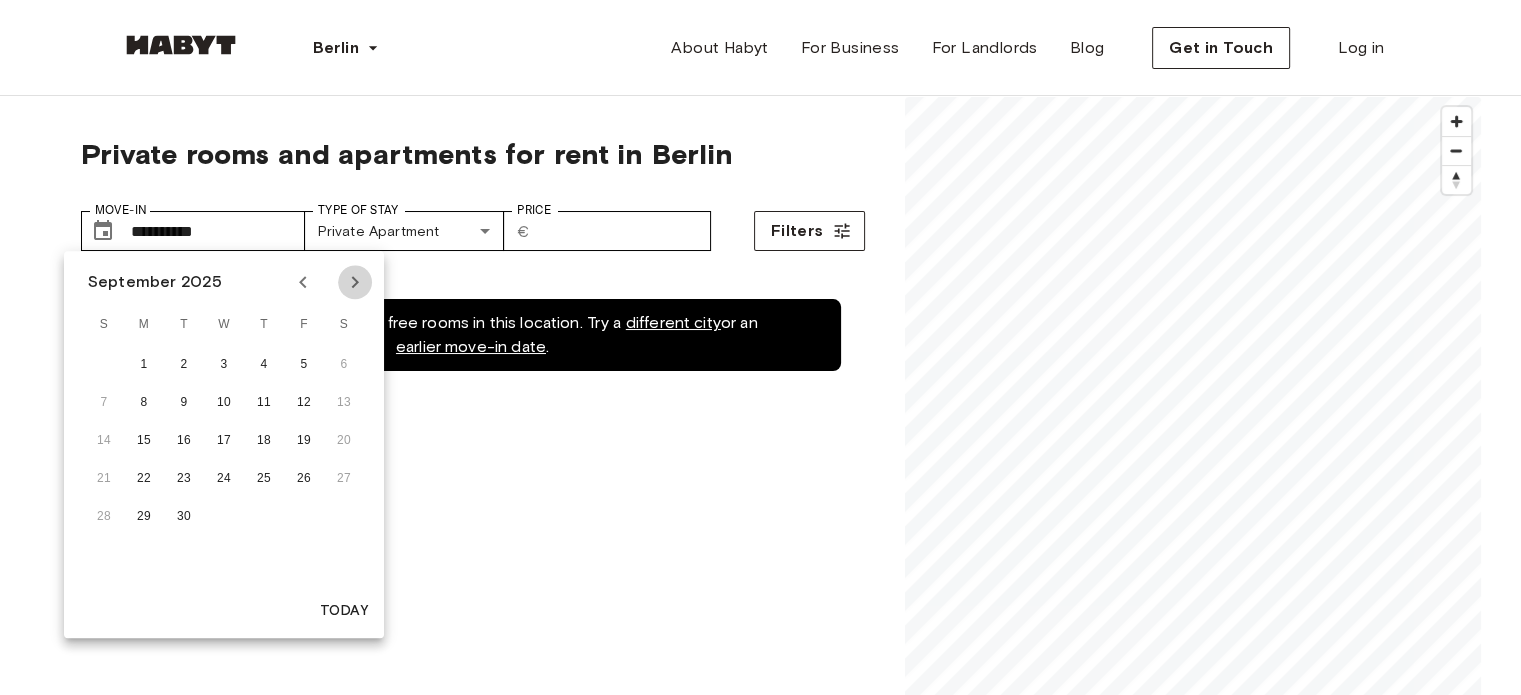 click 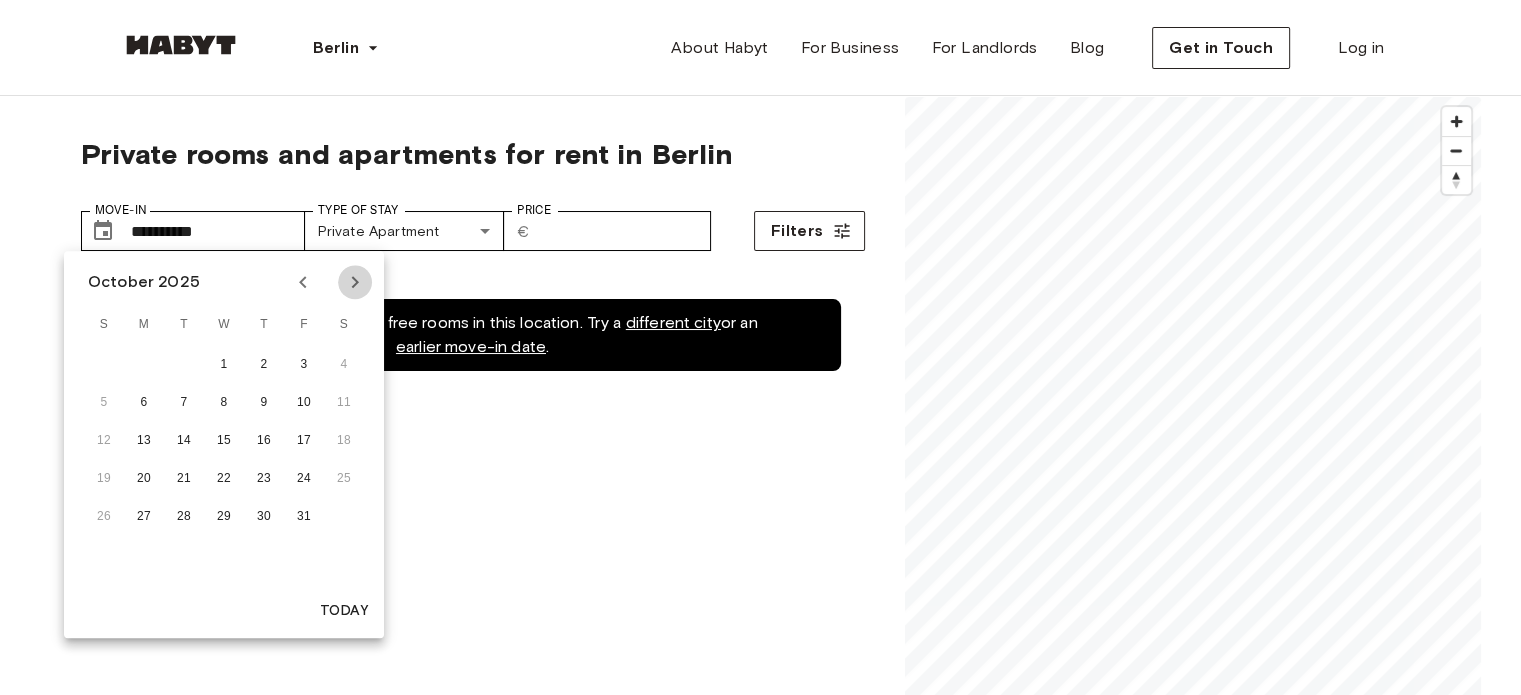 click 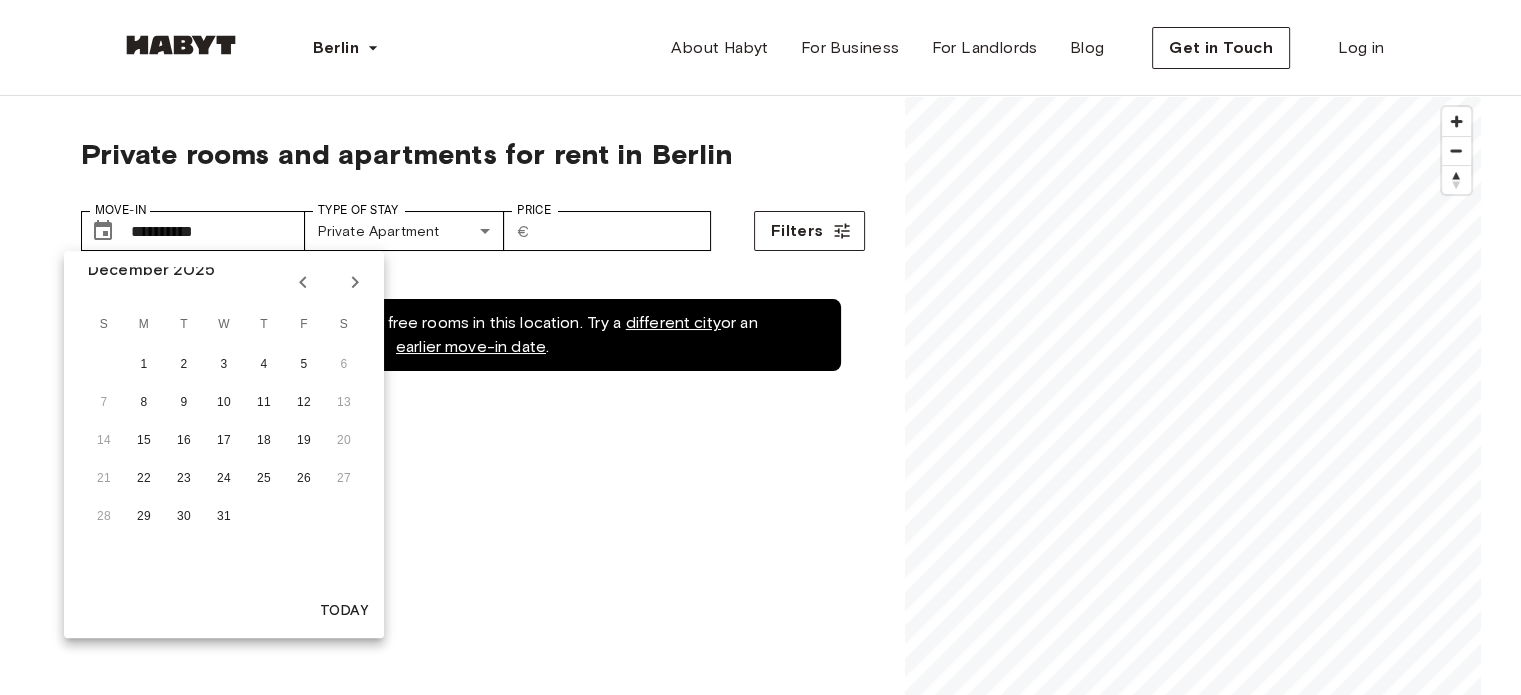 click 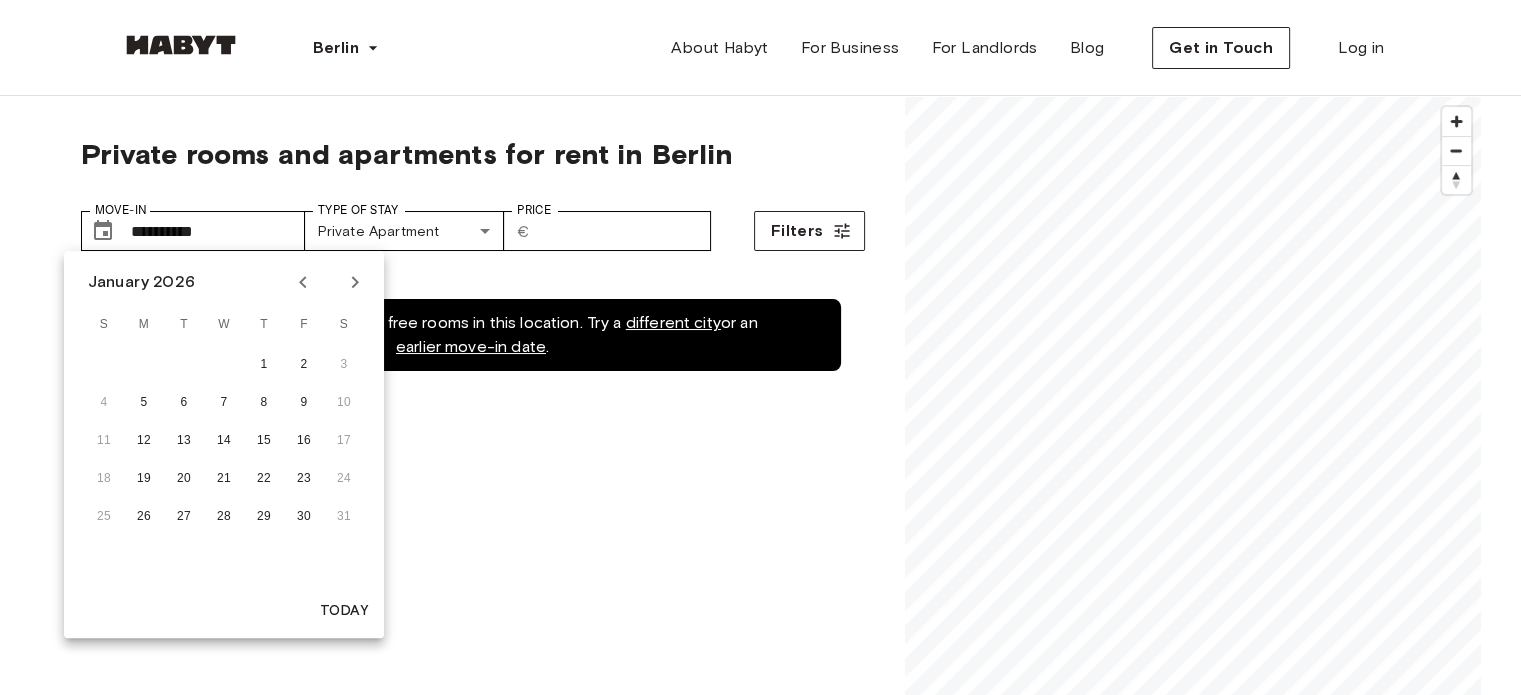 click 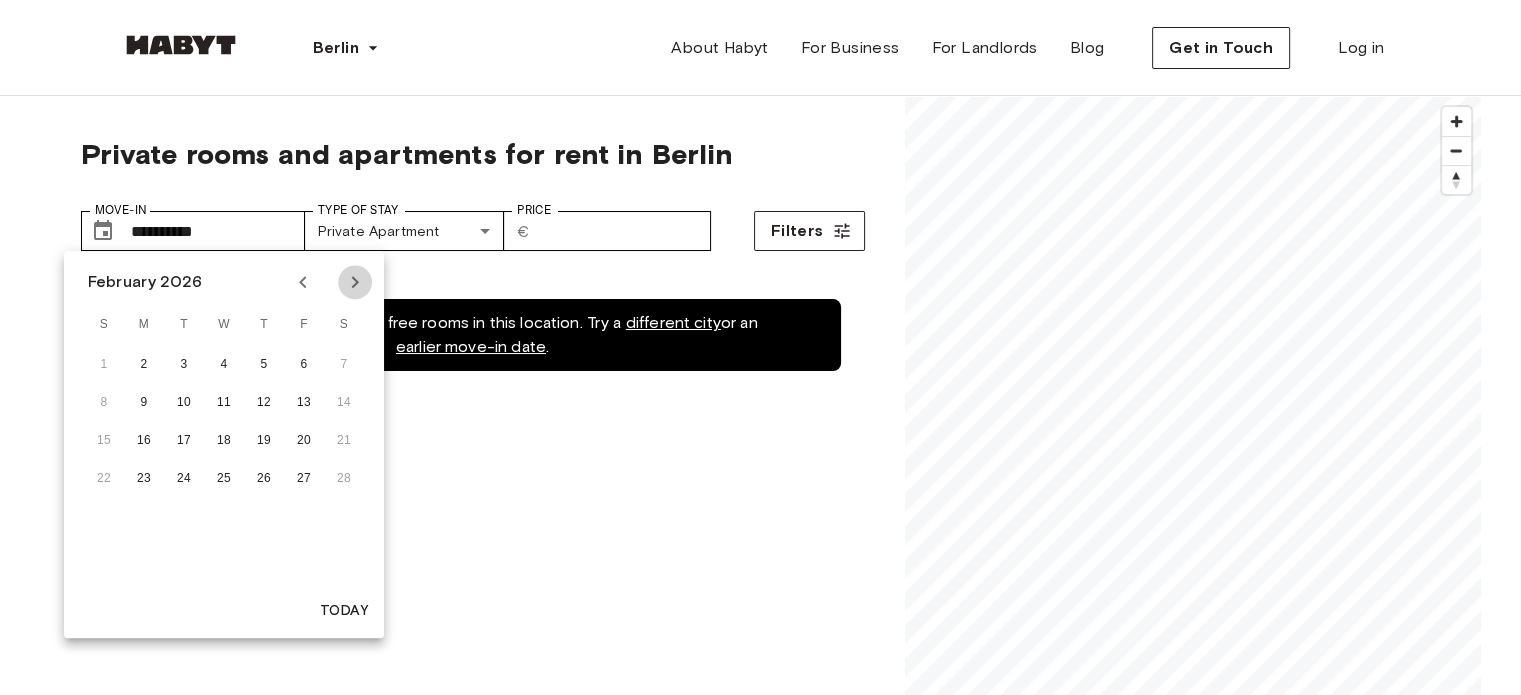 click 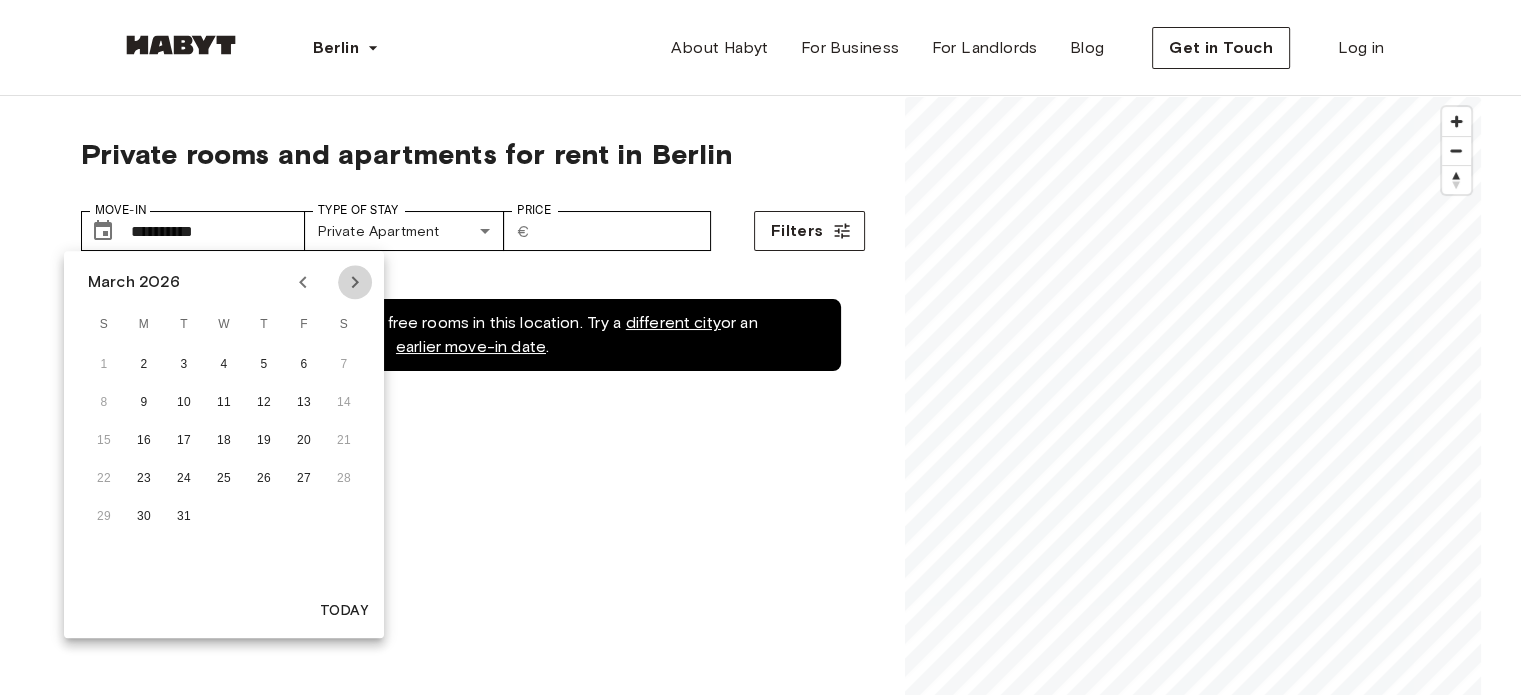 click 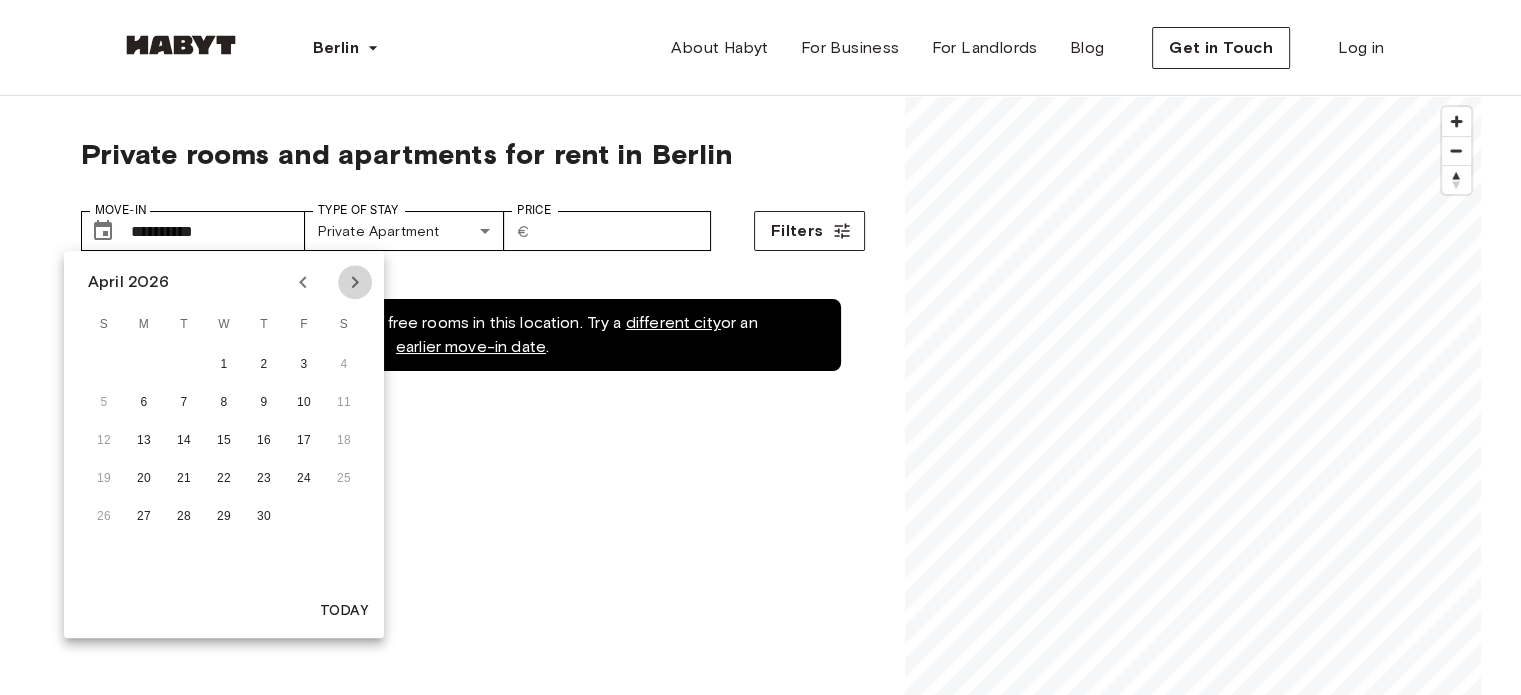 click 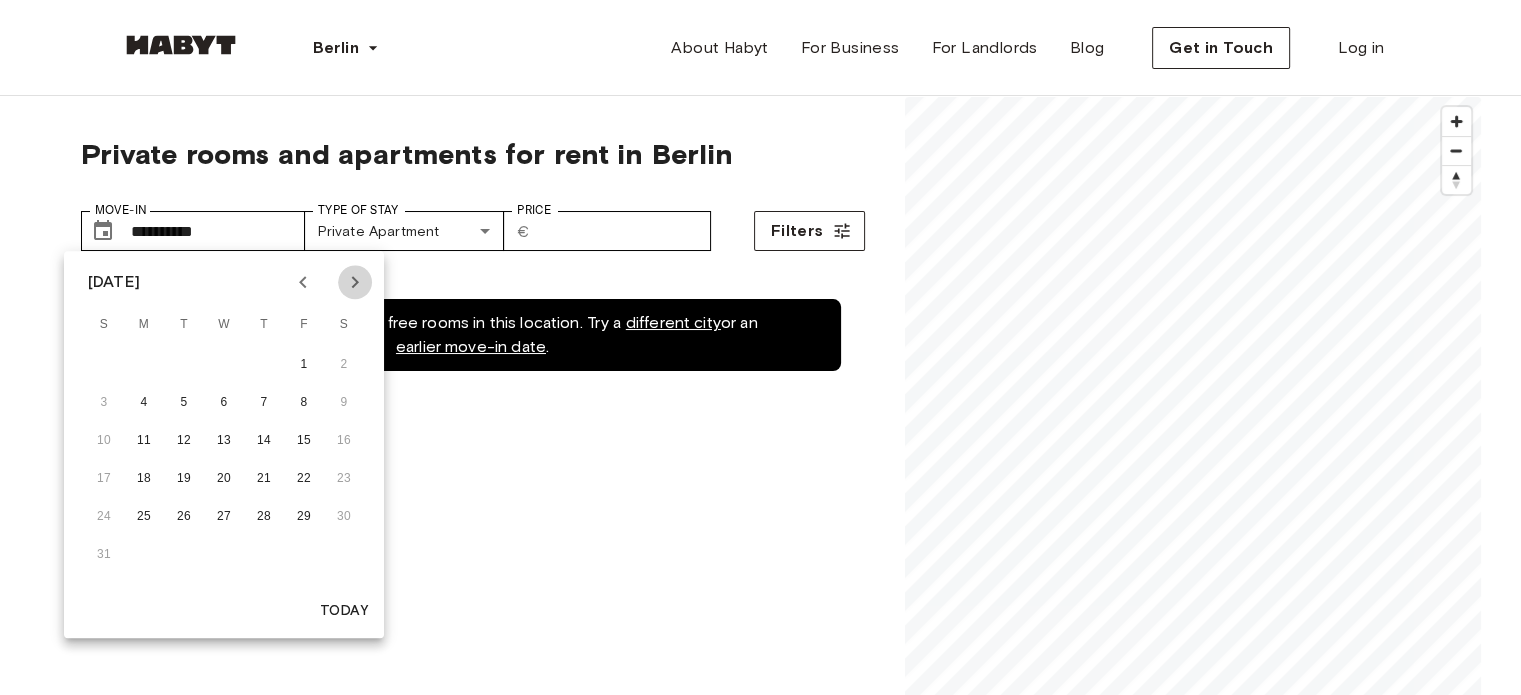 click 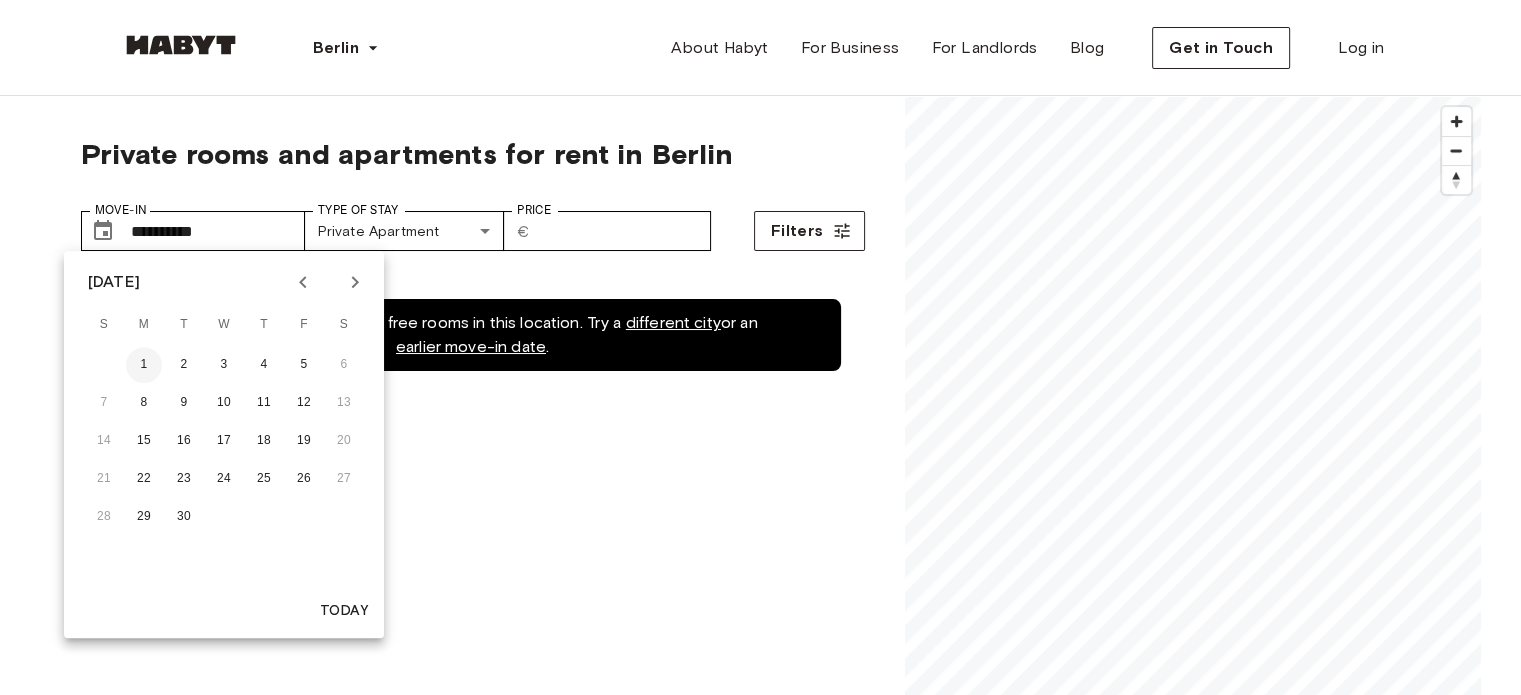 click on "1" at bounding box center (144, 365) 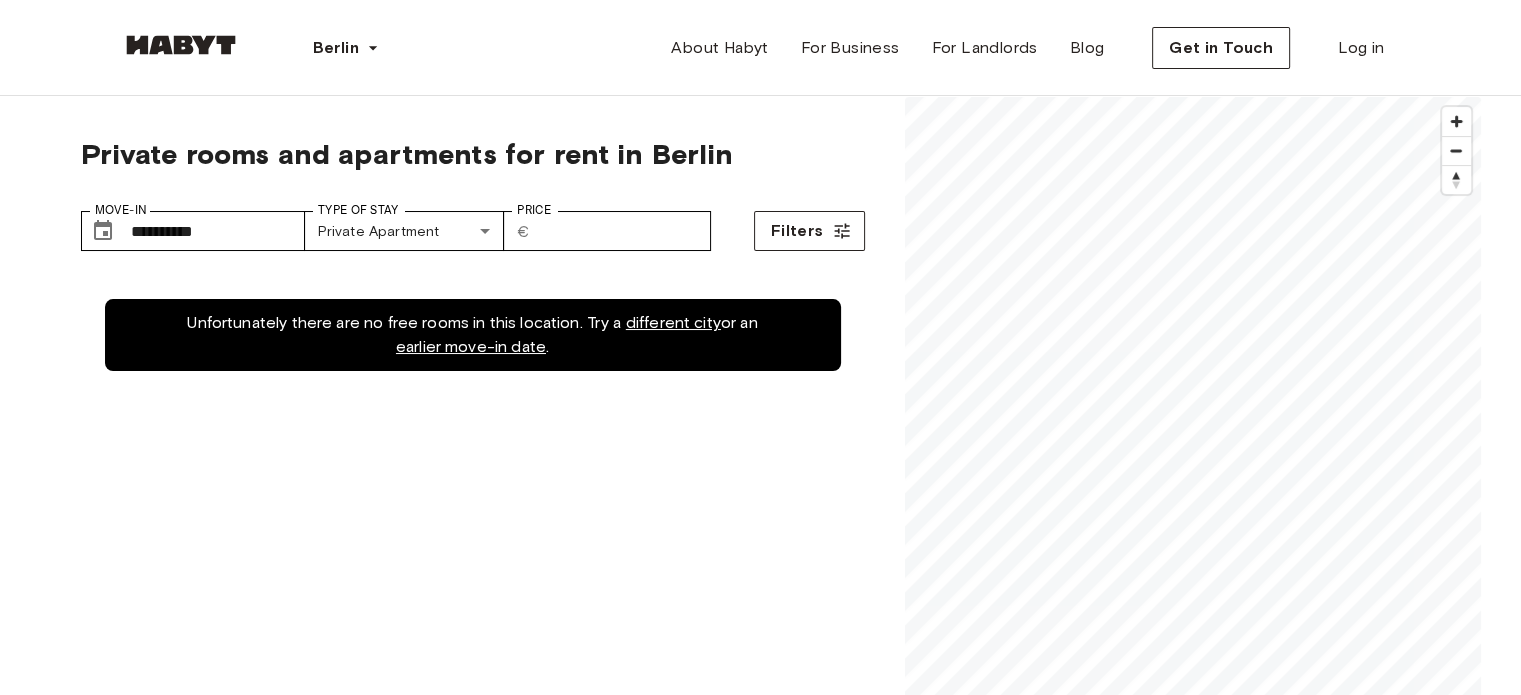 type on "**********" 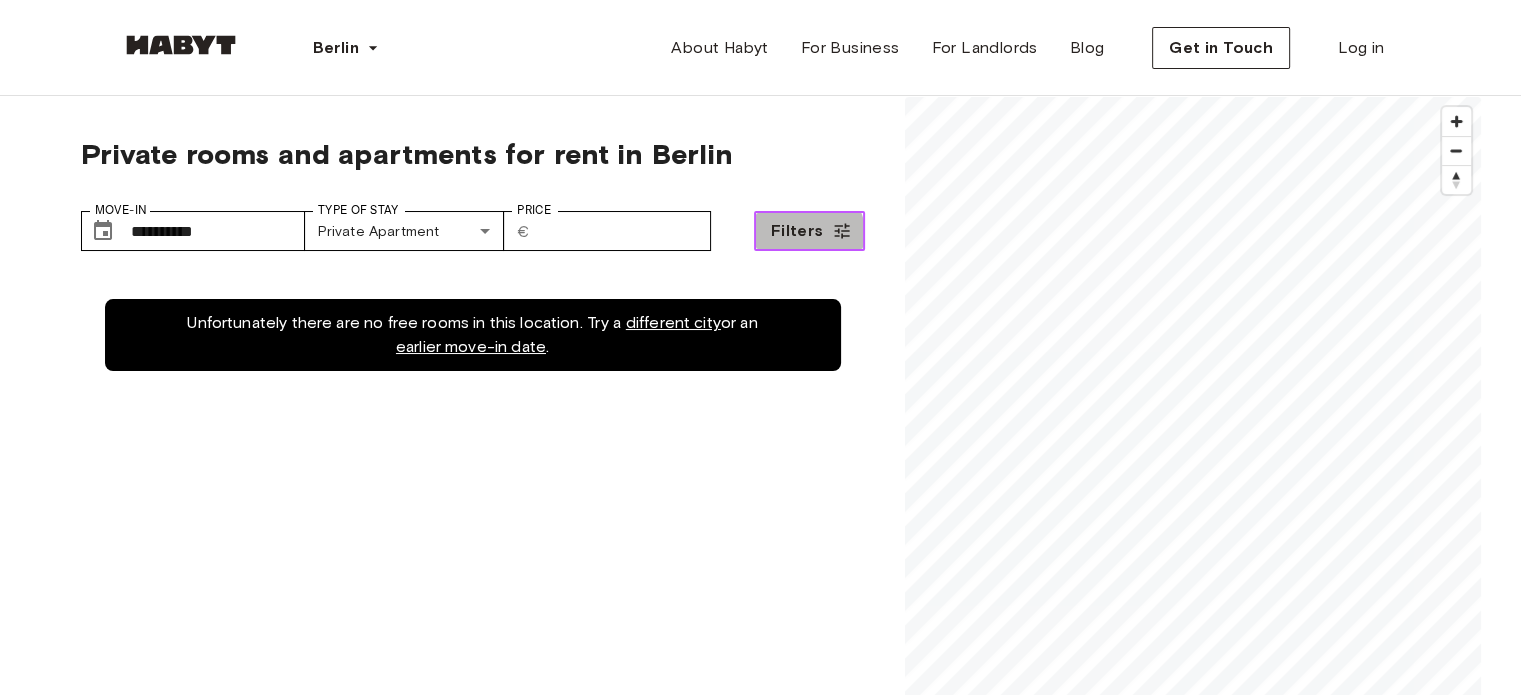 click on "Filters" at bounding box center [797, 231] 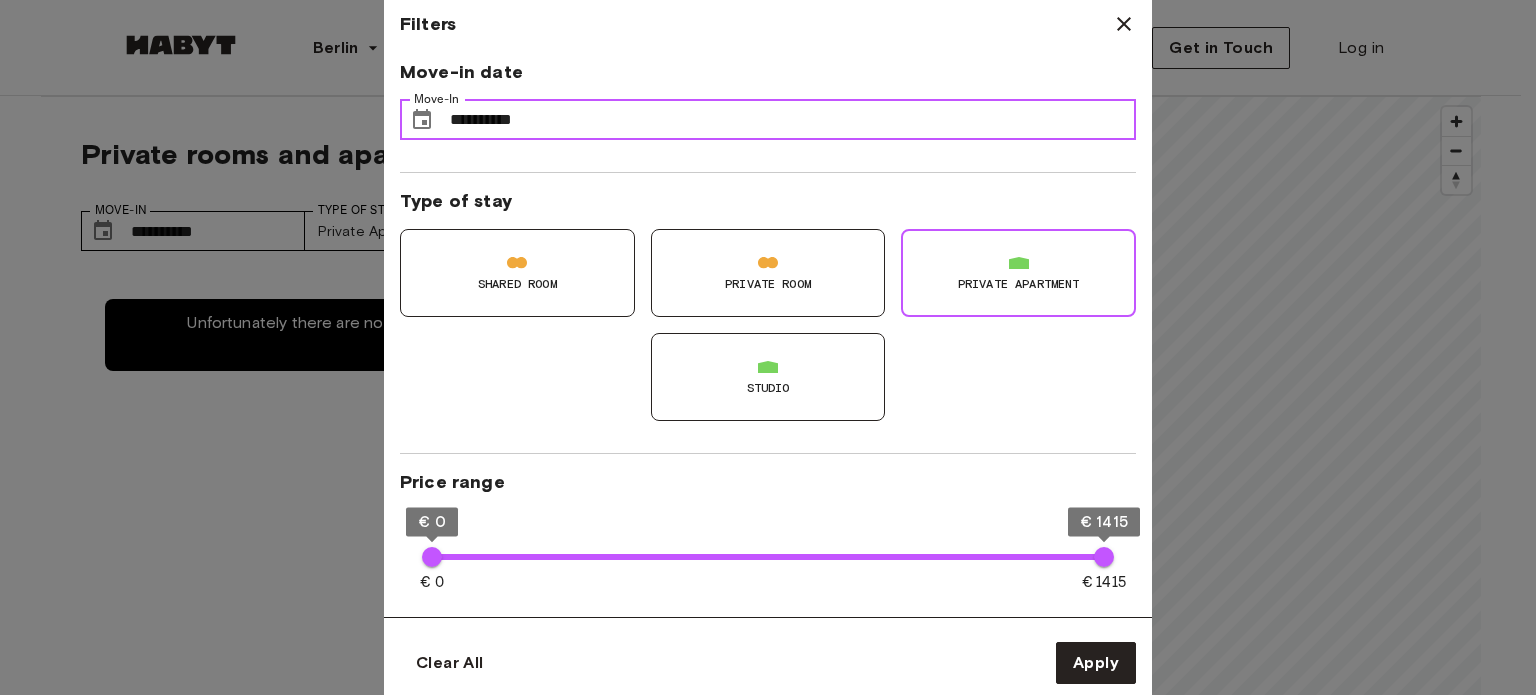 click on "**********" at bounding box center (793, 120) 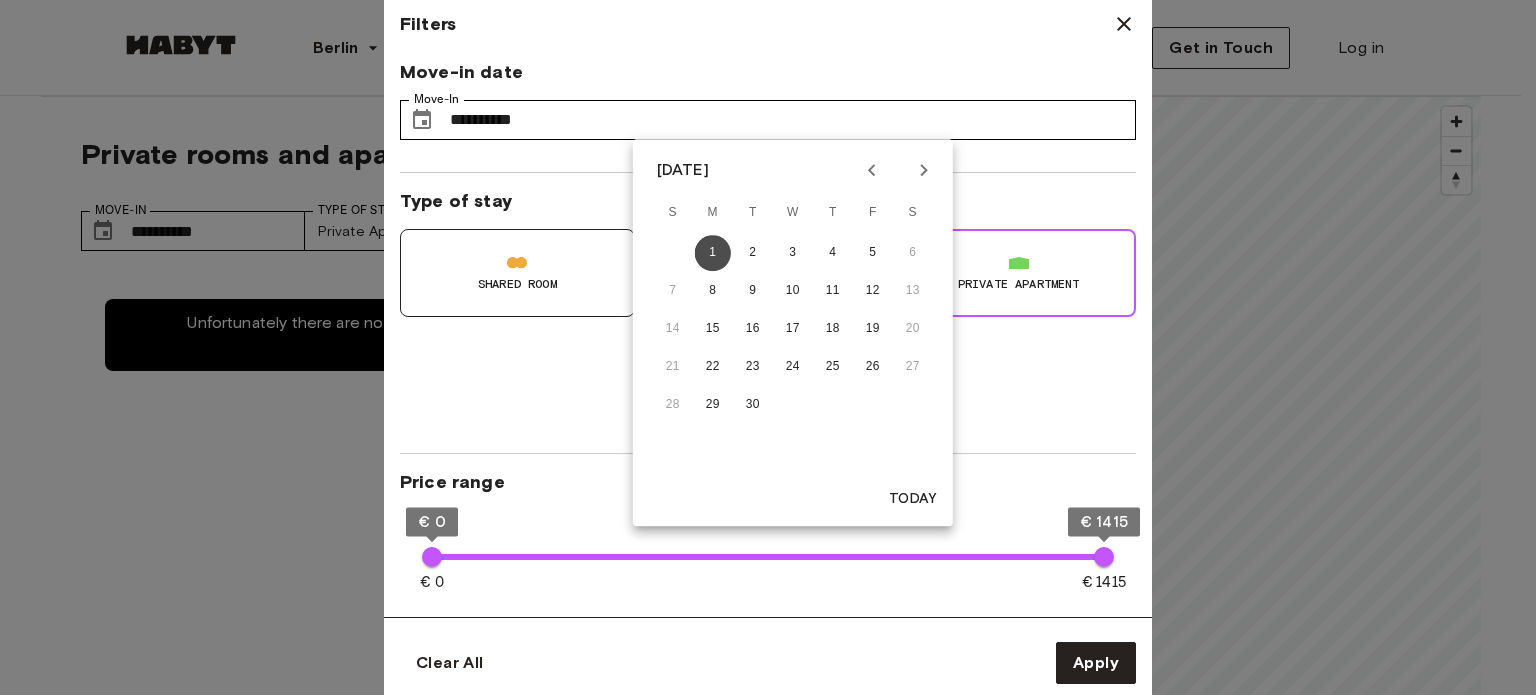 click on "1" at bounding box center [713, 253] 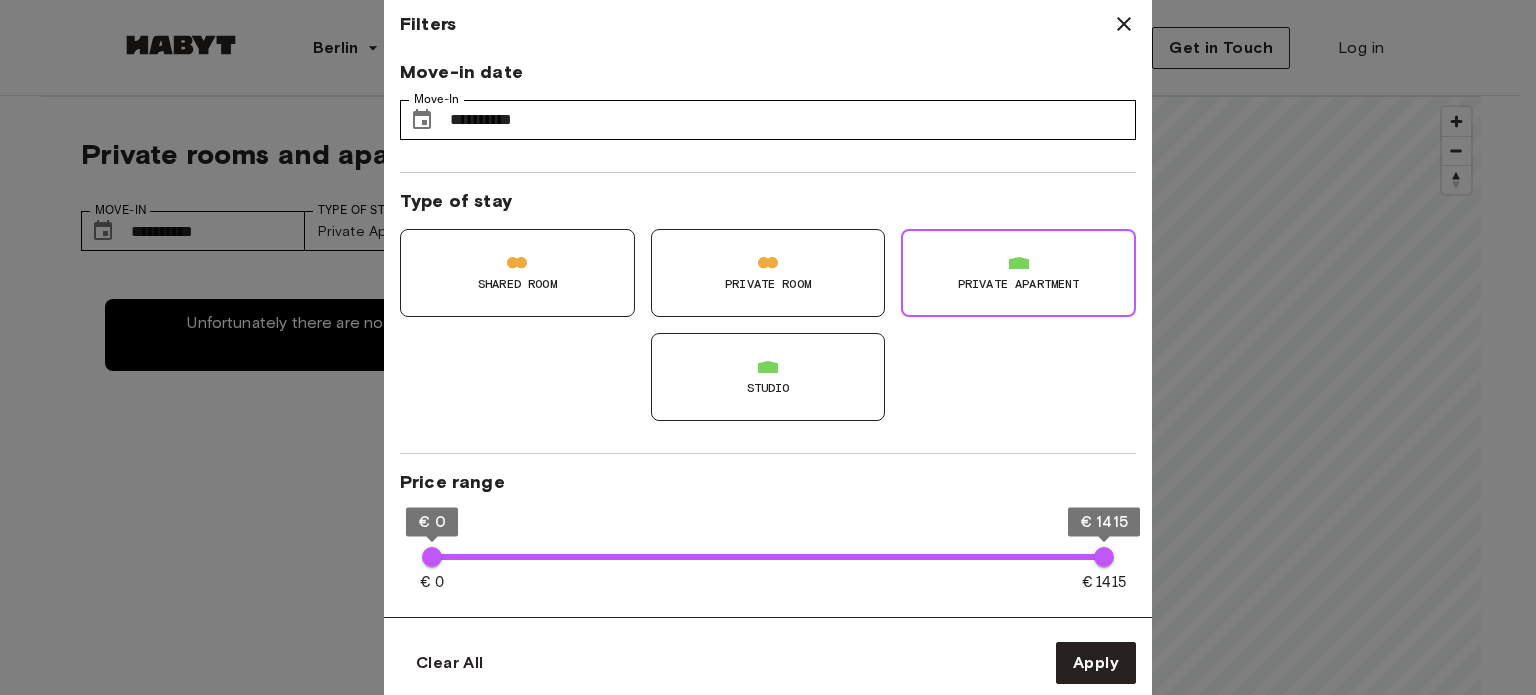 click on "Private apartment" at bounding box center (1019, 284) 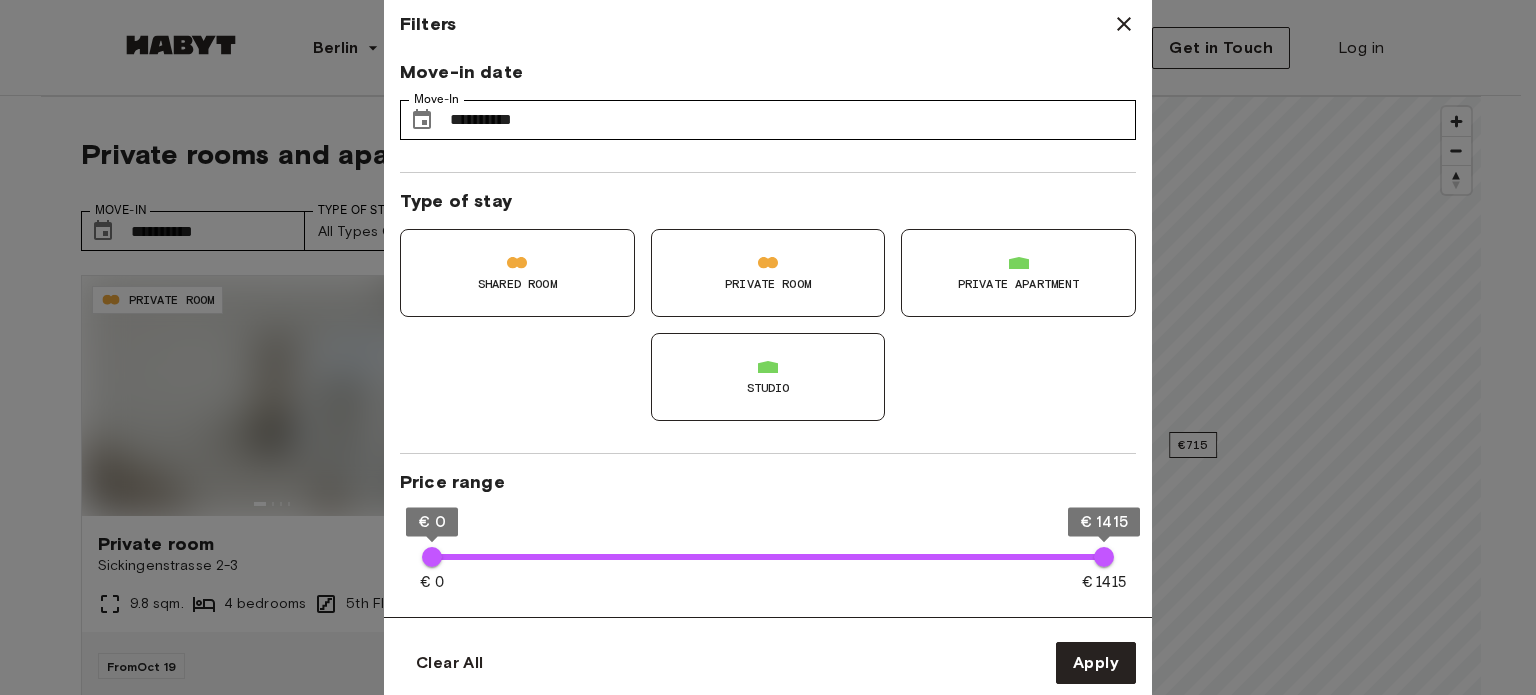 type on "**" 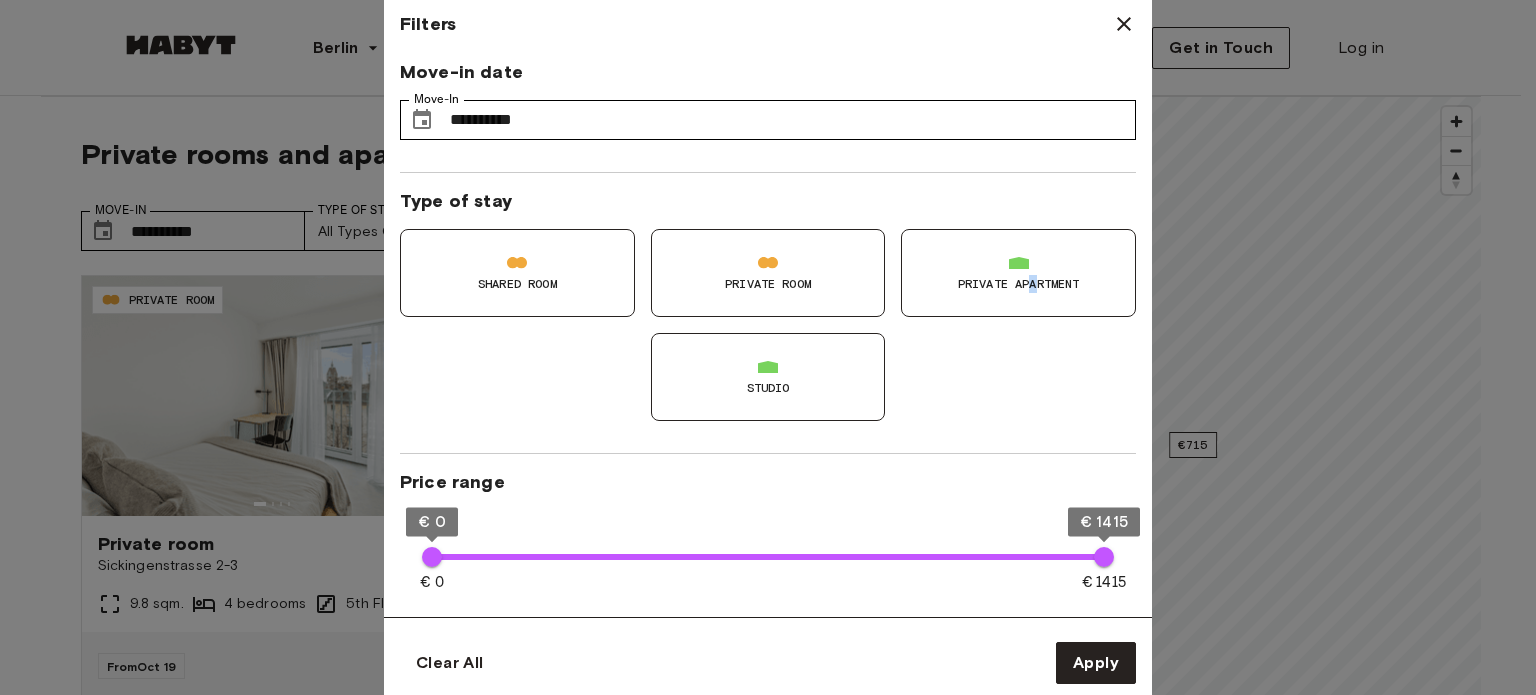 click on "Private apartment" at bounding box center [1019, 284] 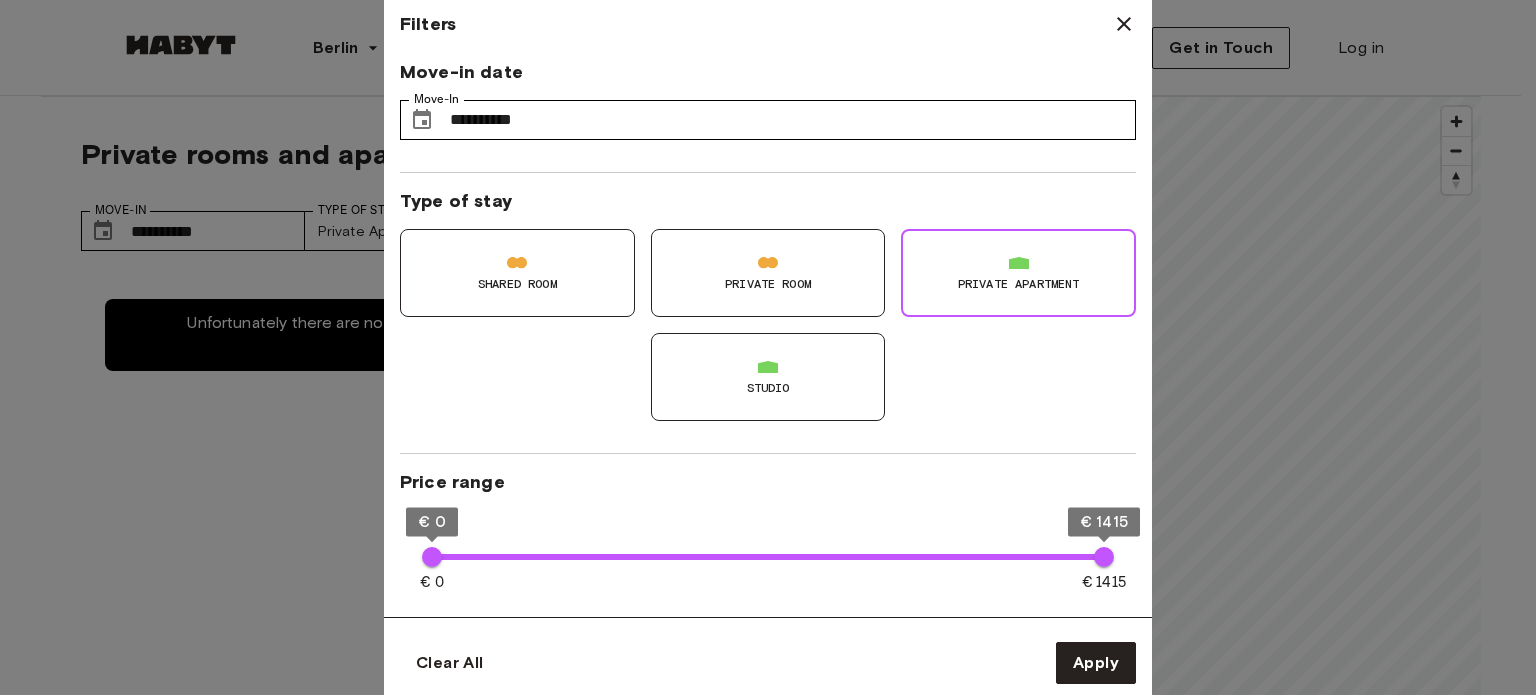 click on "Shared Room Private Room Private apartment Studio" at bounding box center (760, 317) 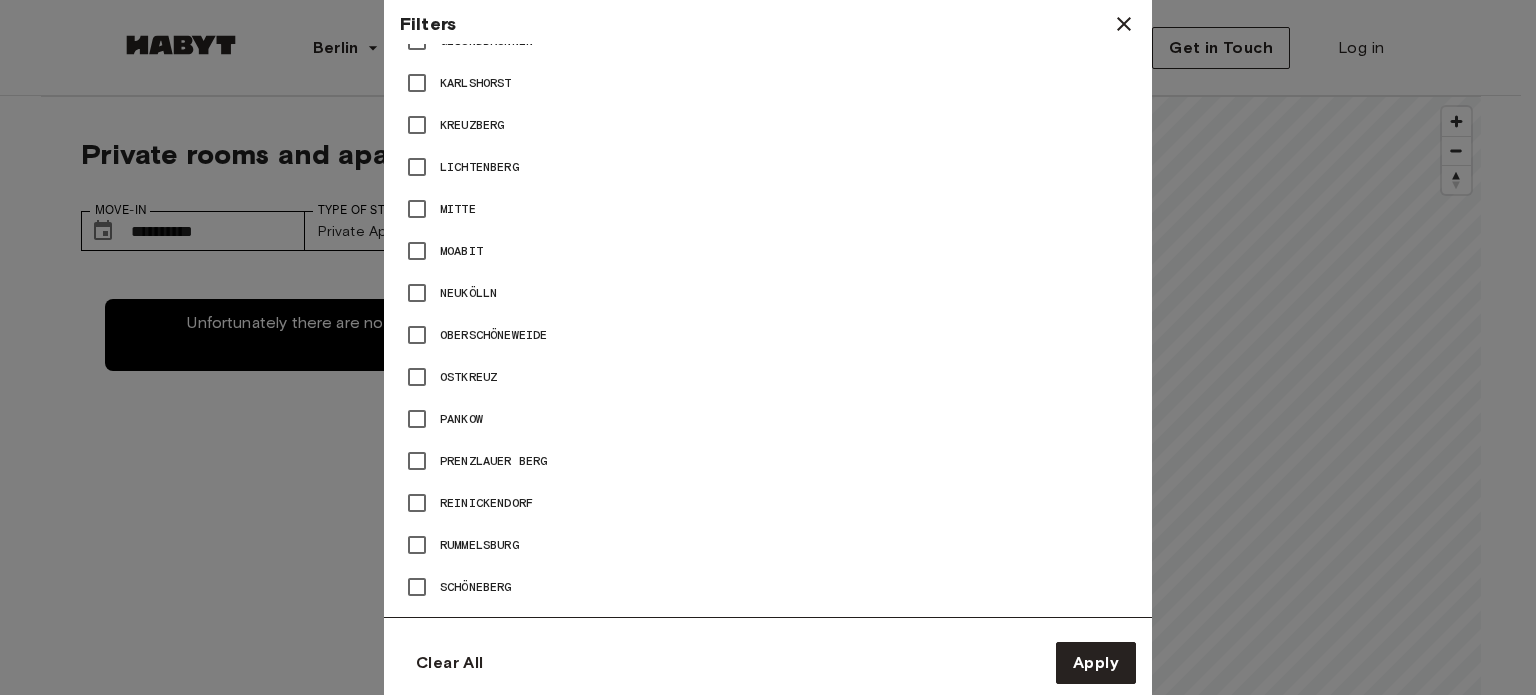 scroll, scrollTop: 1100, scrollLeft: 0, axis: vertical 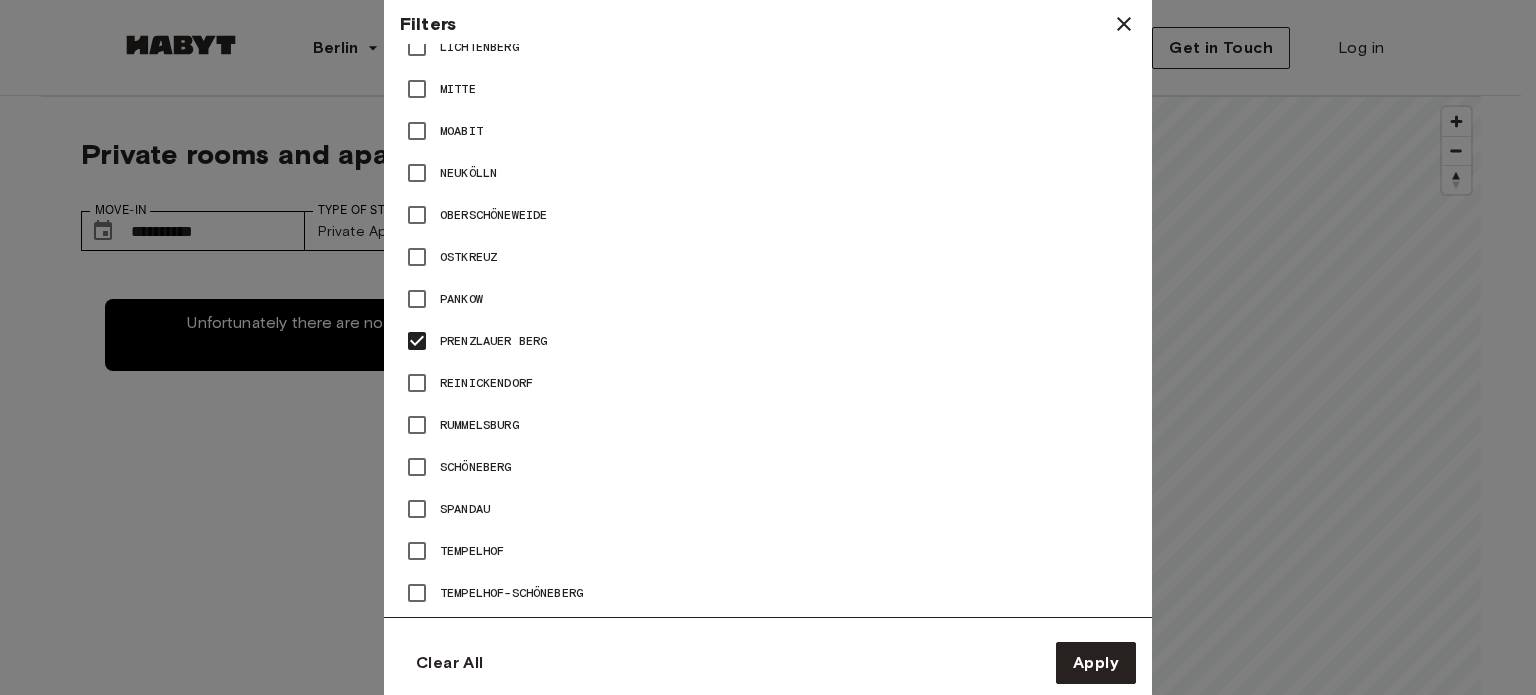 type on "**" 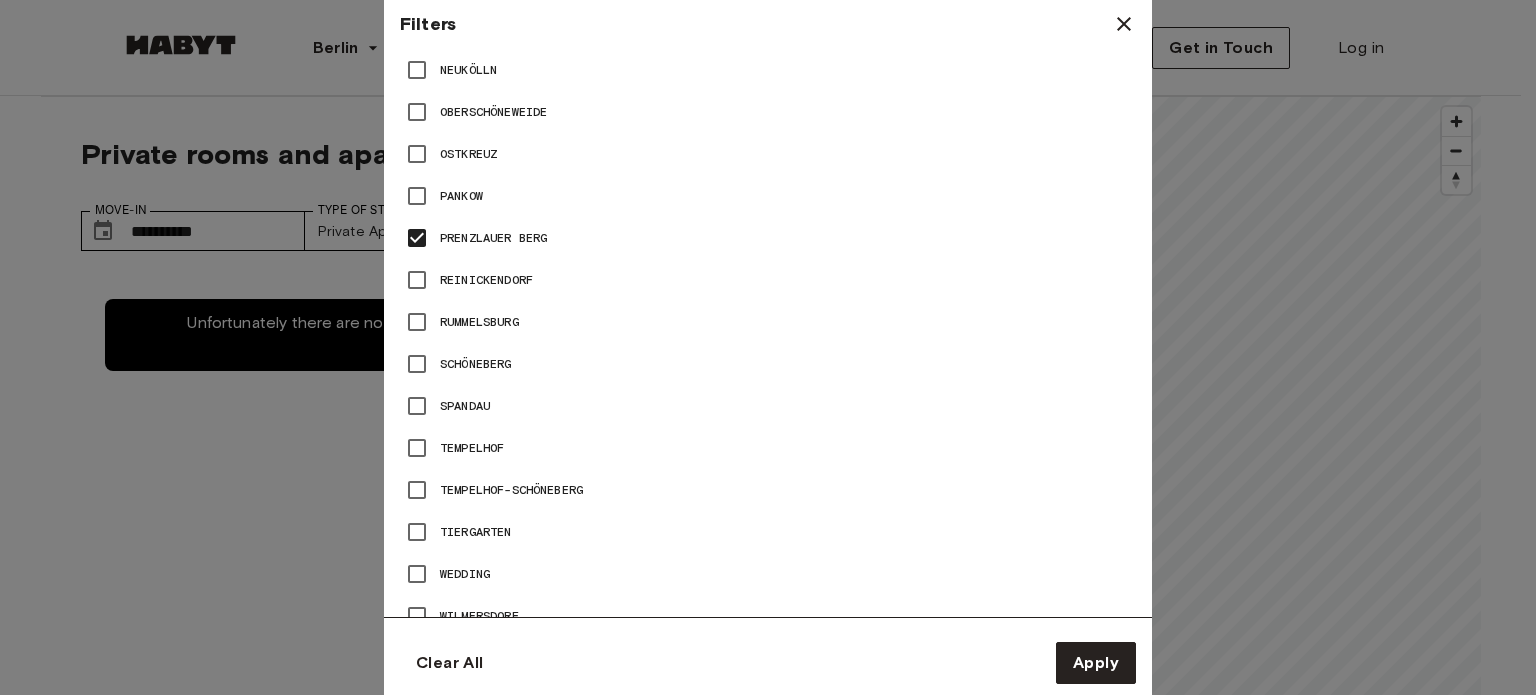 scroll, scrollTop: 1260, scrollLeft: 0, axis: vertical 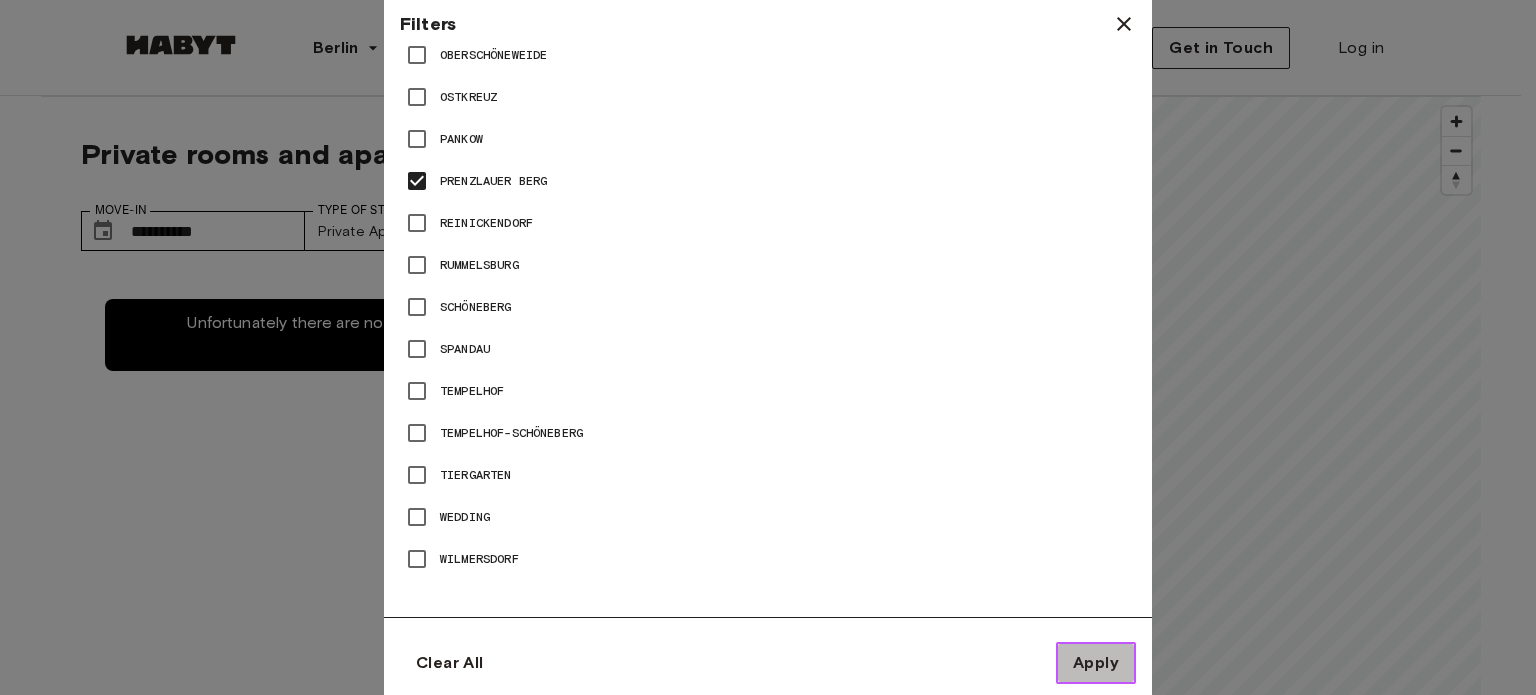 click on "Apply" at bounding box center [1096, 663] 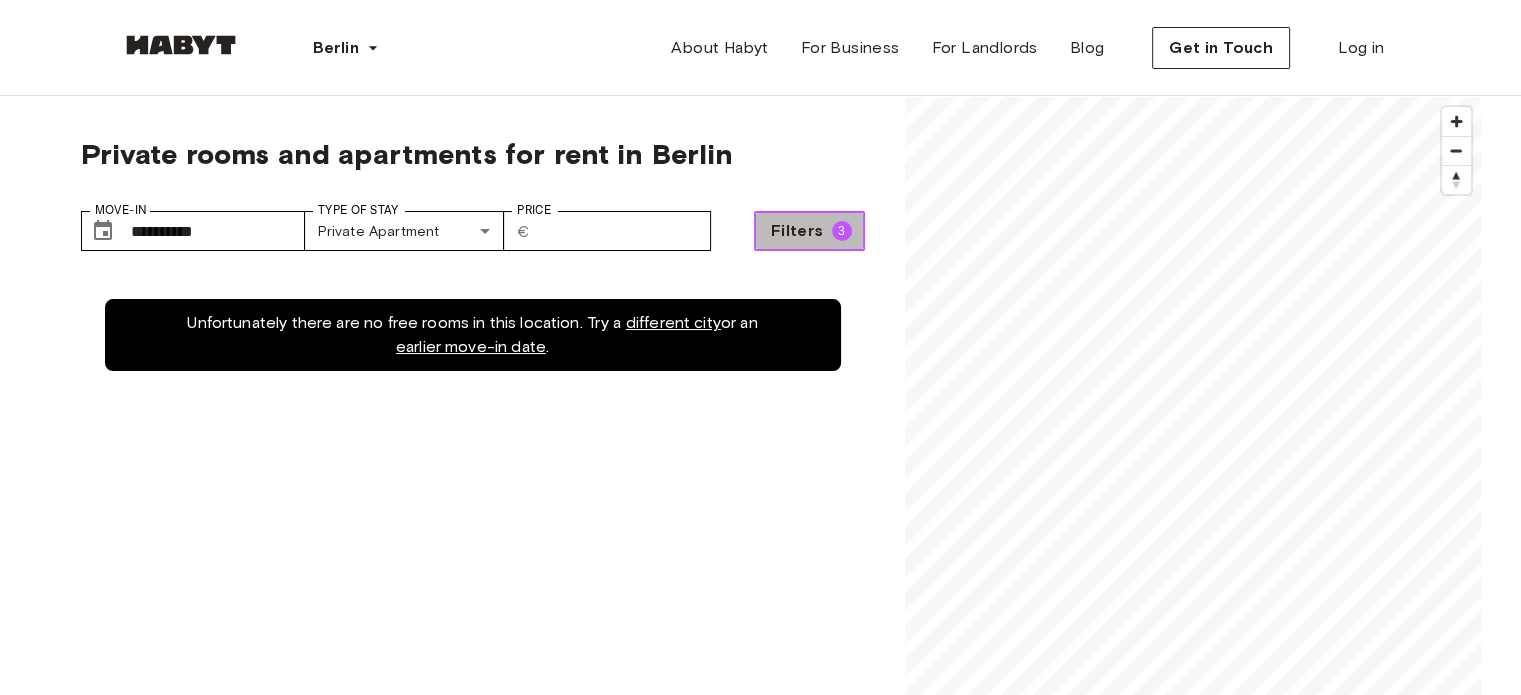 click on "Filters" at bounding box center [797, 231] 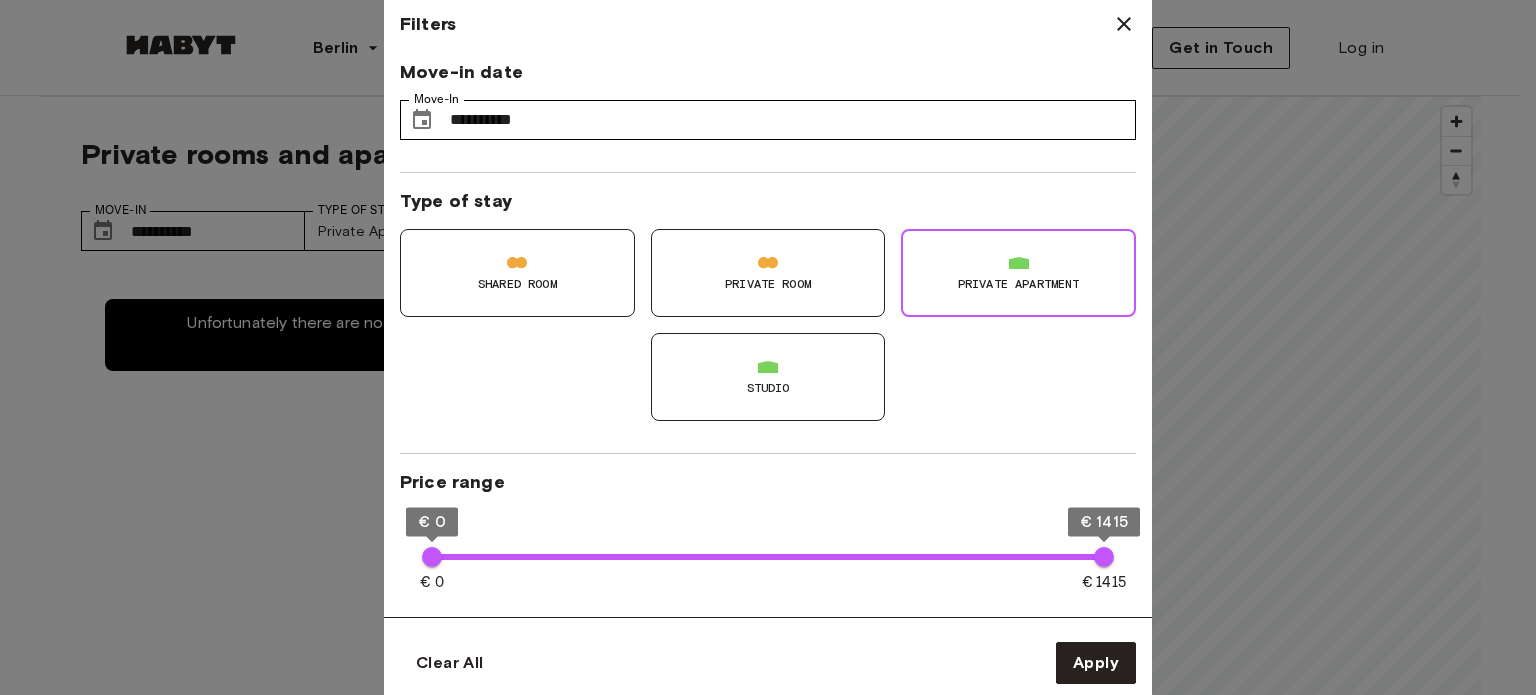 click at bounding box center (768, 347) 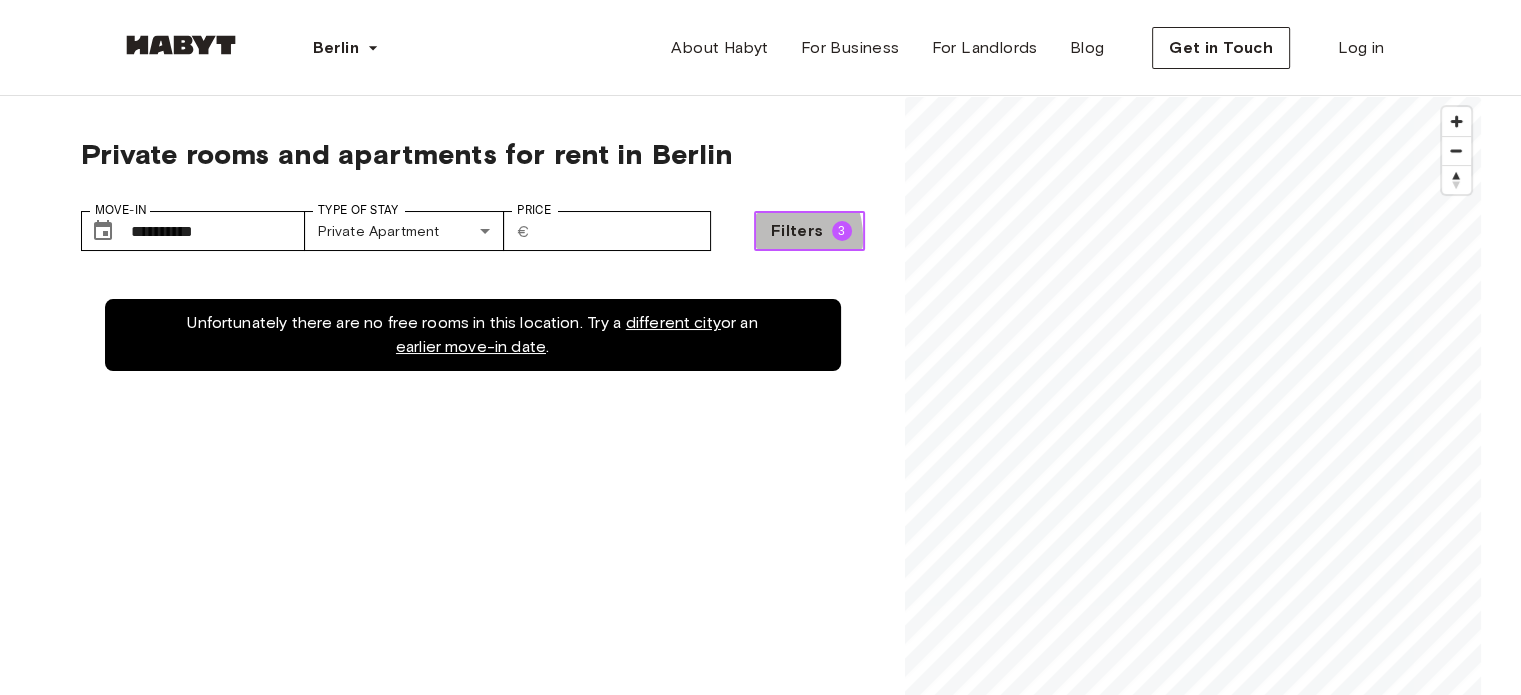 click on "Filters 3" at bounding box center [809, 231] 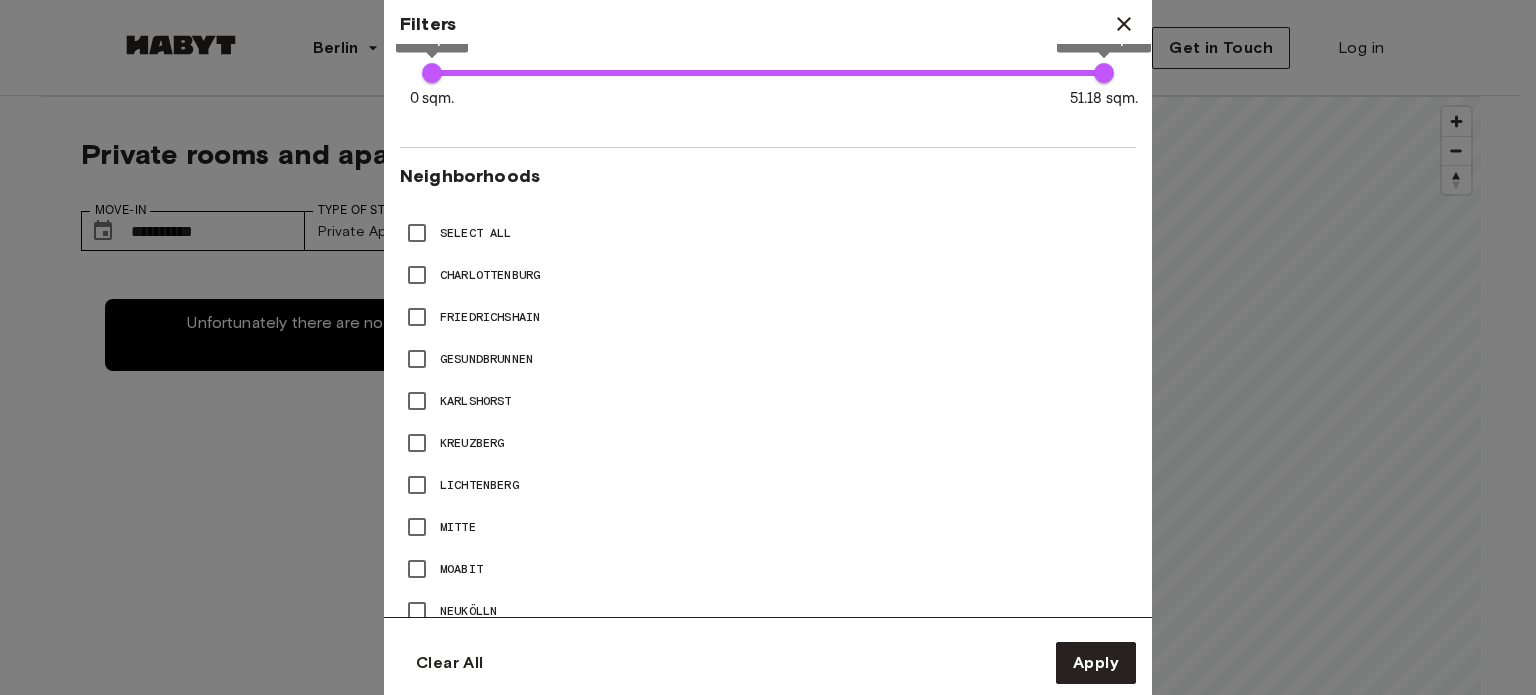 scroll, scrollTop: 1000, scrollLeft: 0, axis: vertical 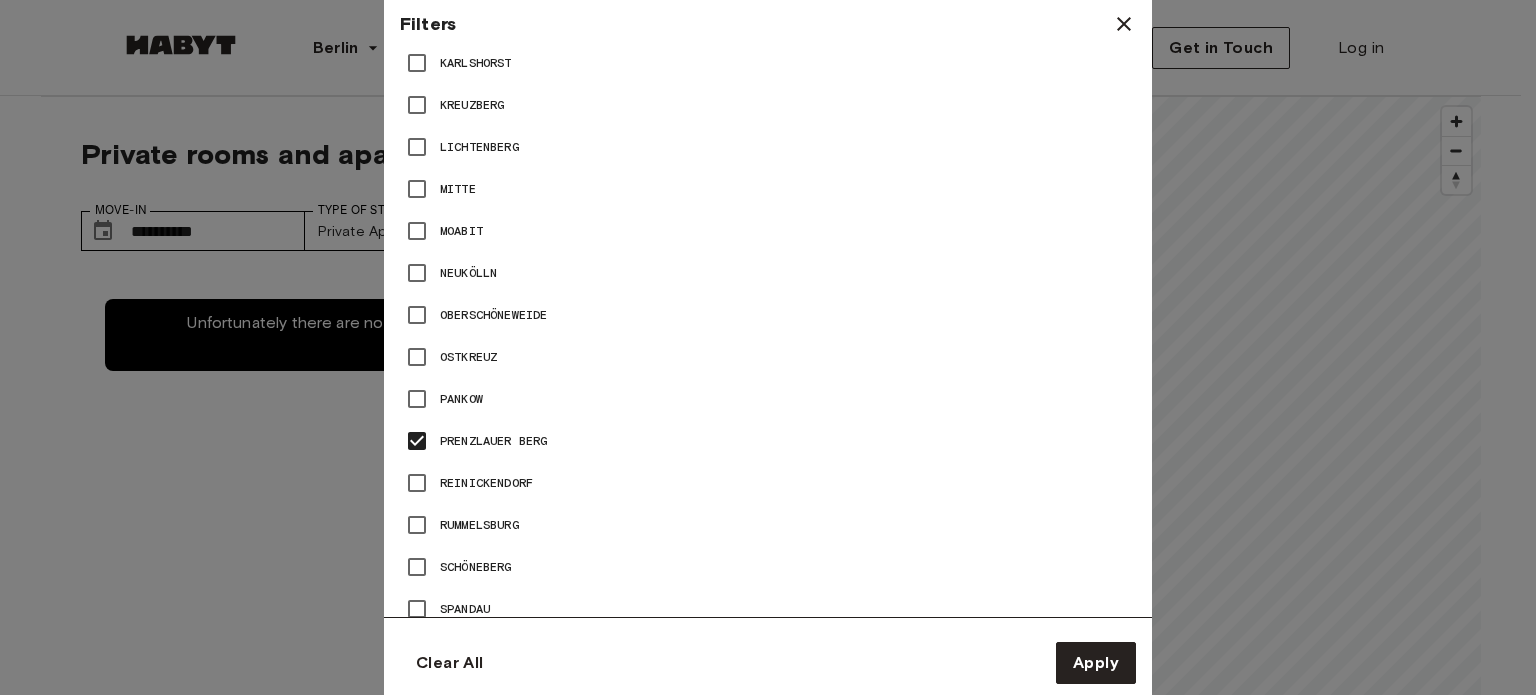 drag, startPoint x: 1244, startPoint y: 406, endPoint x: 1349, endPoint y: 452, distance: 114.6342 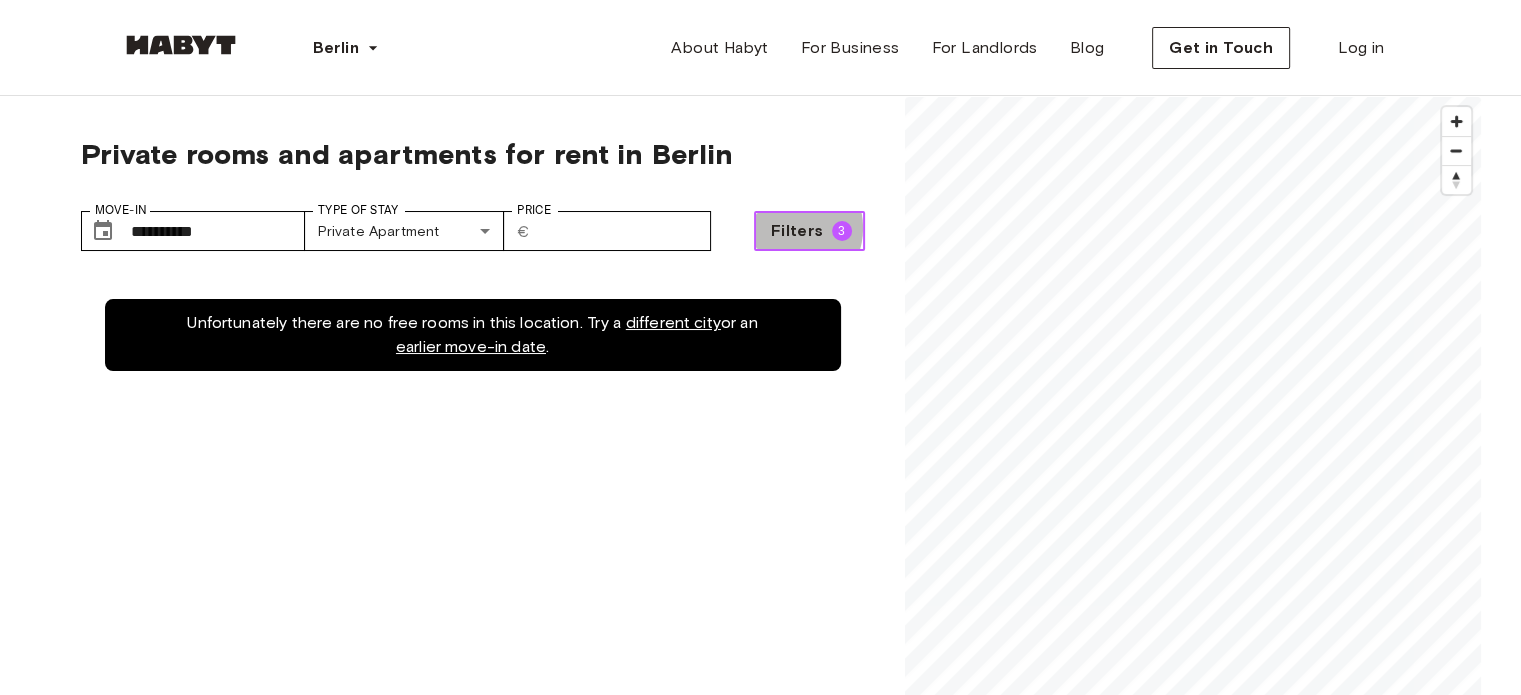 click on "Filters" at bounding box center (797, 231) 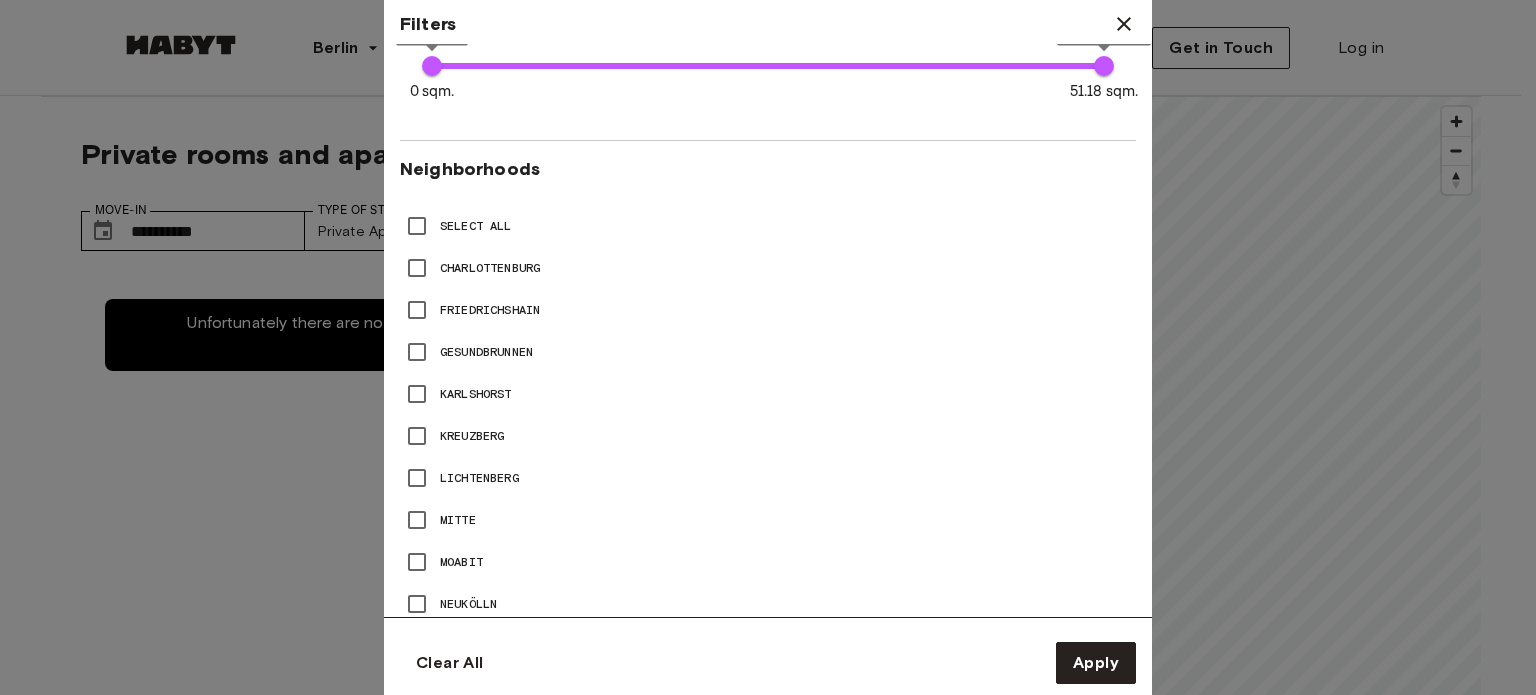 scroll, scrollTop: 700, scrollLeft: 0, axis: vertical 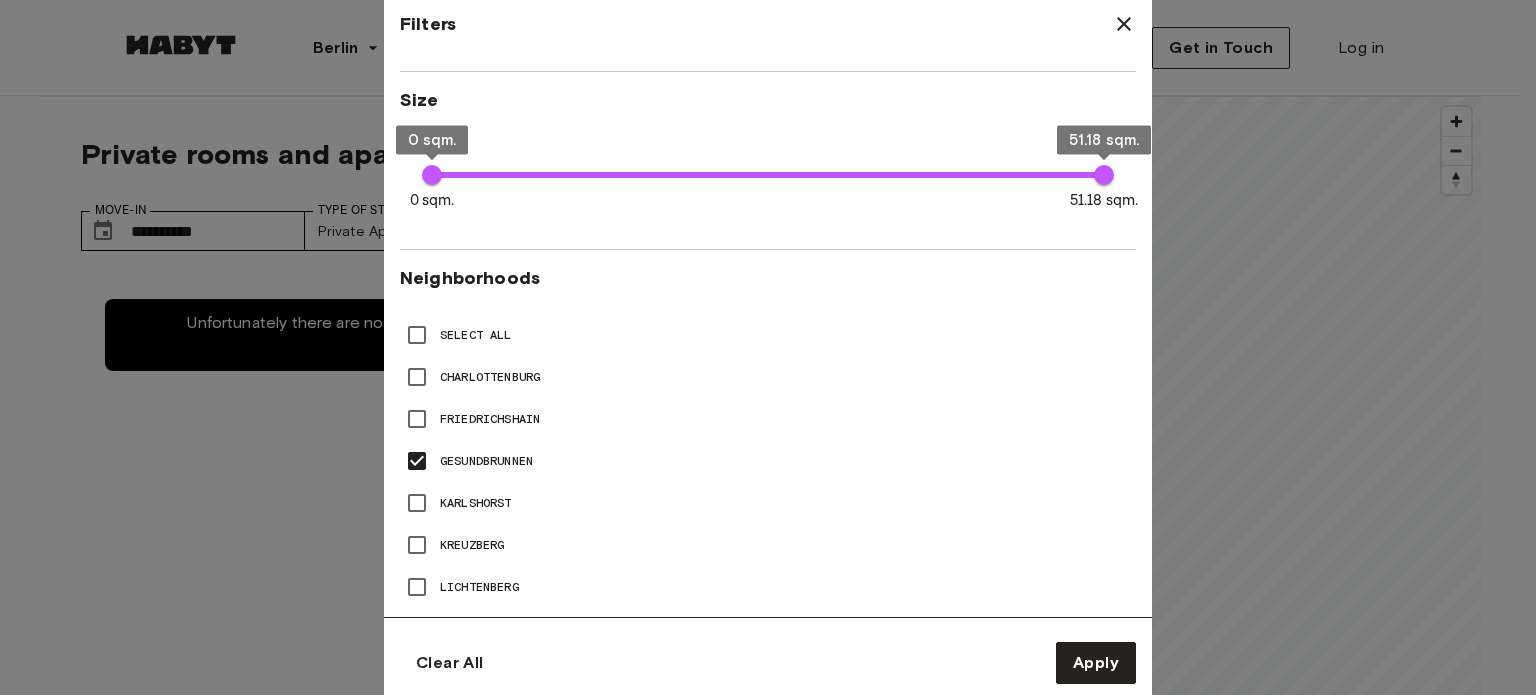 type on "**" 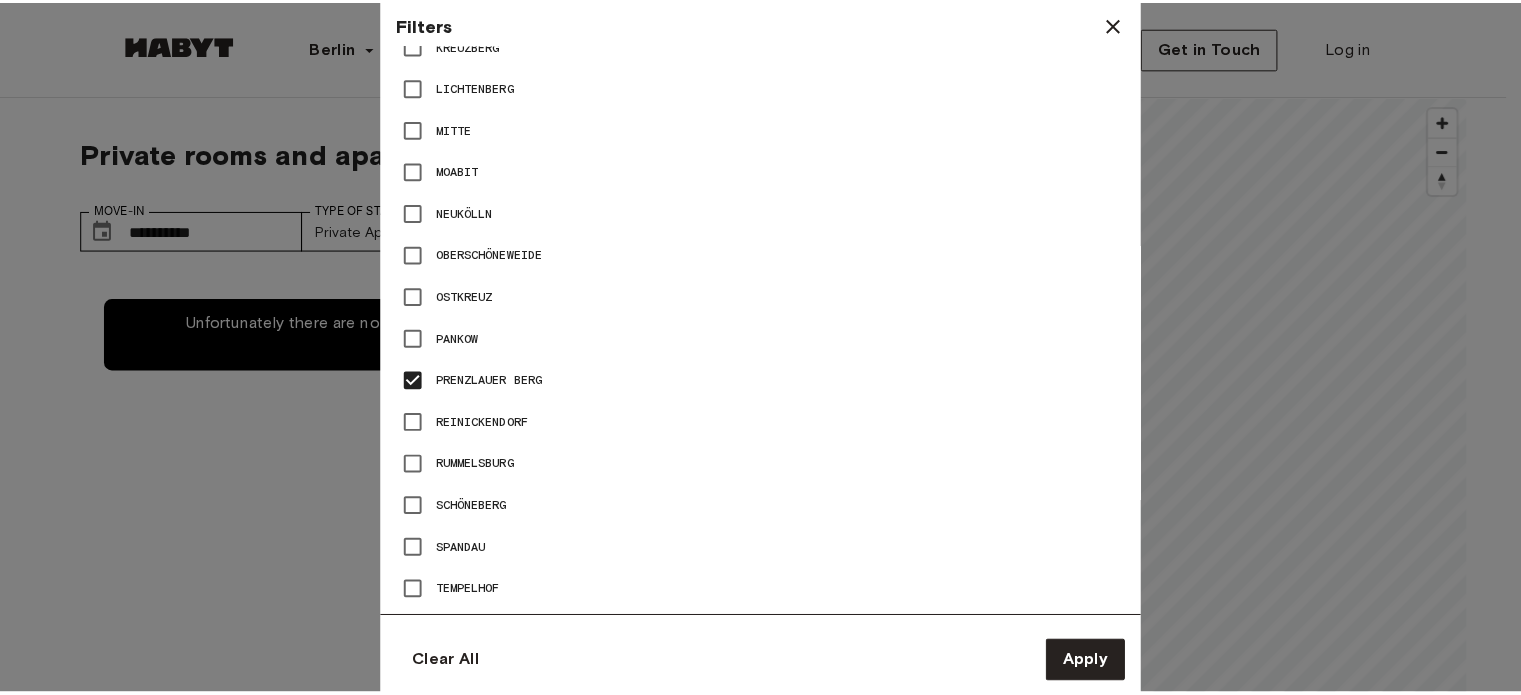 scroll, scrollTop: 1260, scrollLeft: 0, axis: vertical 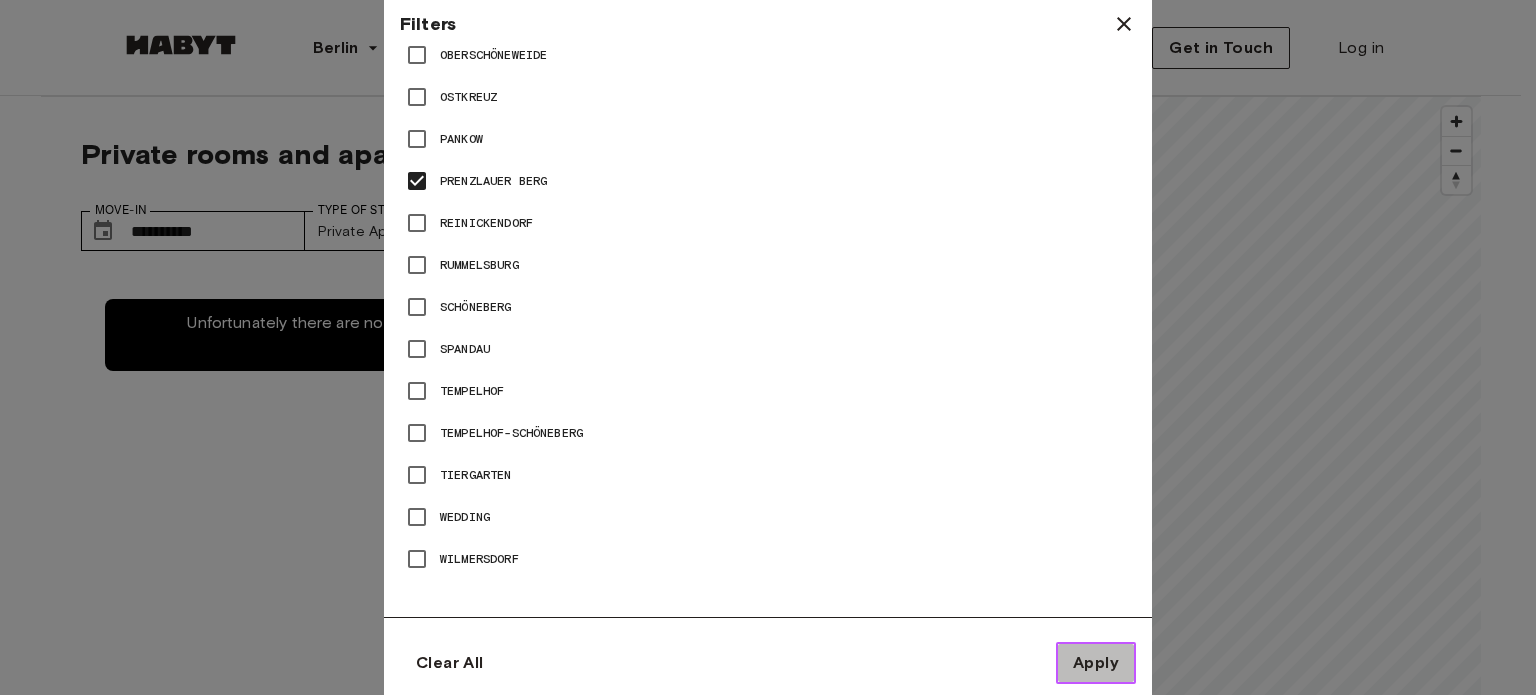 click on "Apply" at bounding box center (1096, 663) 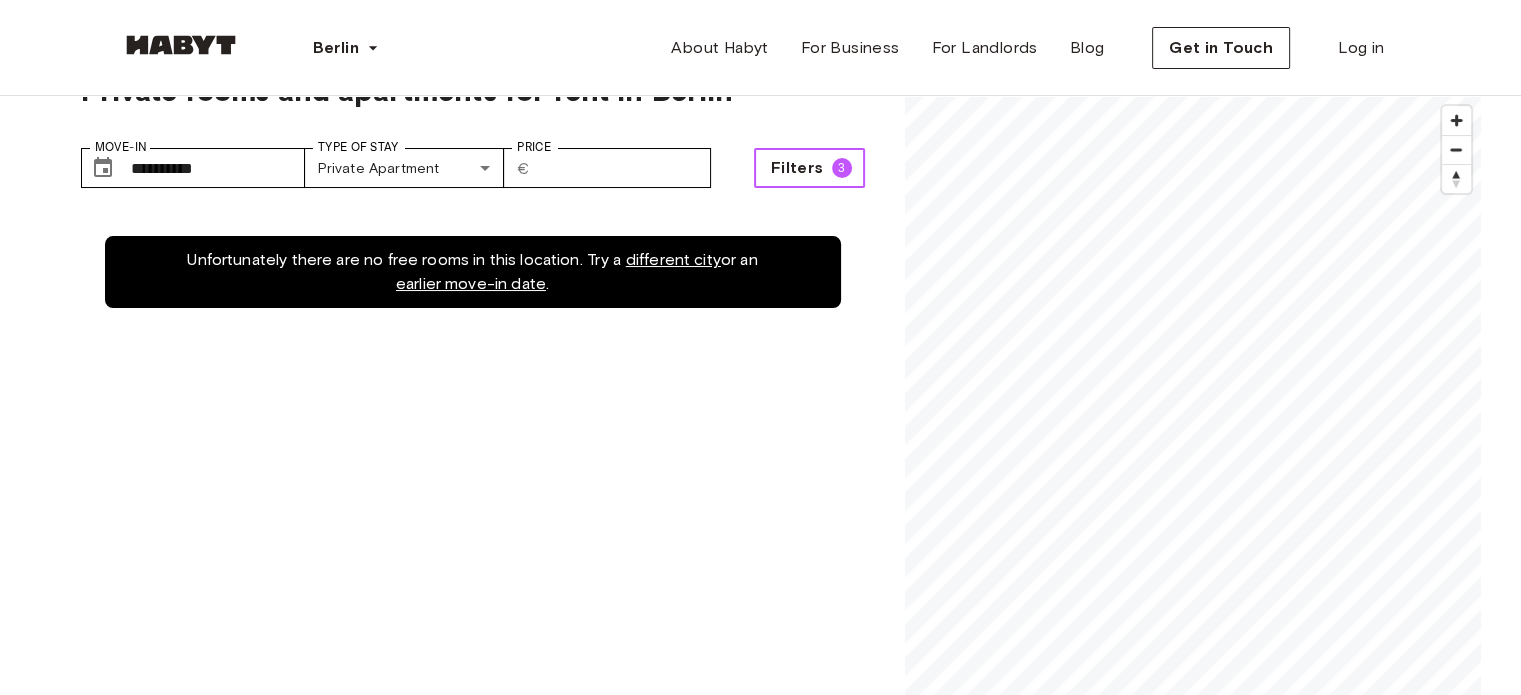scroll, scrollTop: 0, scrollLeft: 0, axis: both 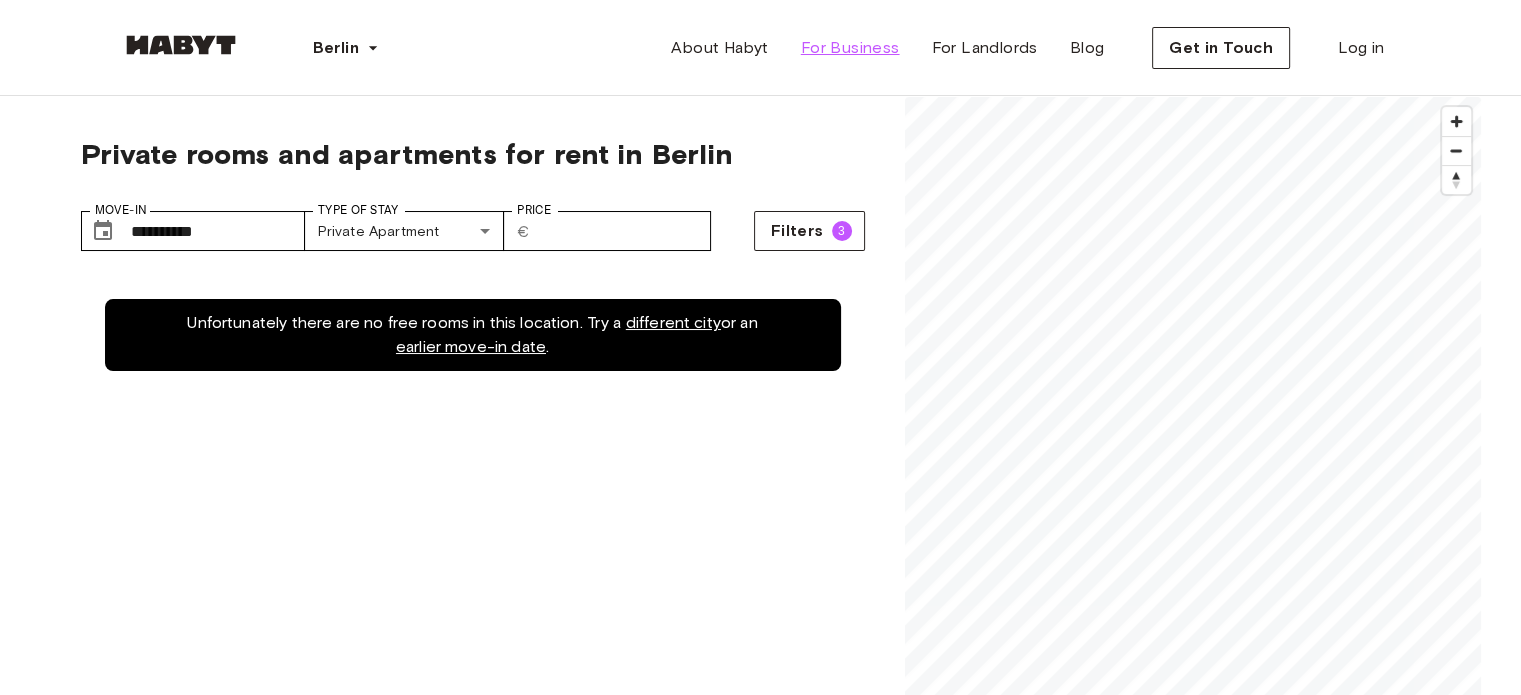 click on "For Business" at bounding box center [850, 48] 